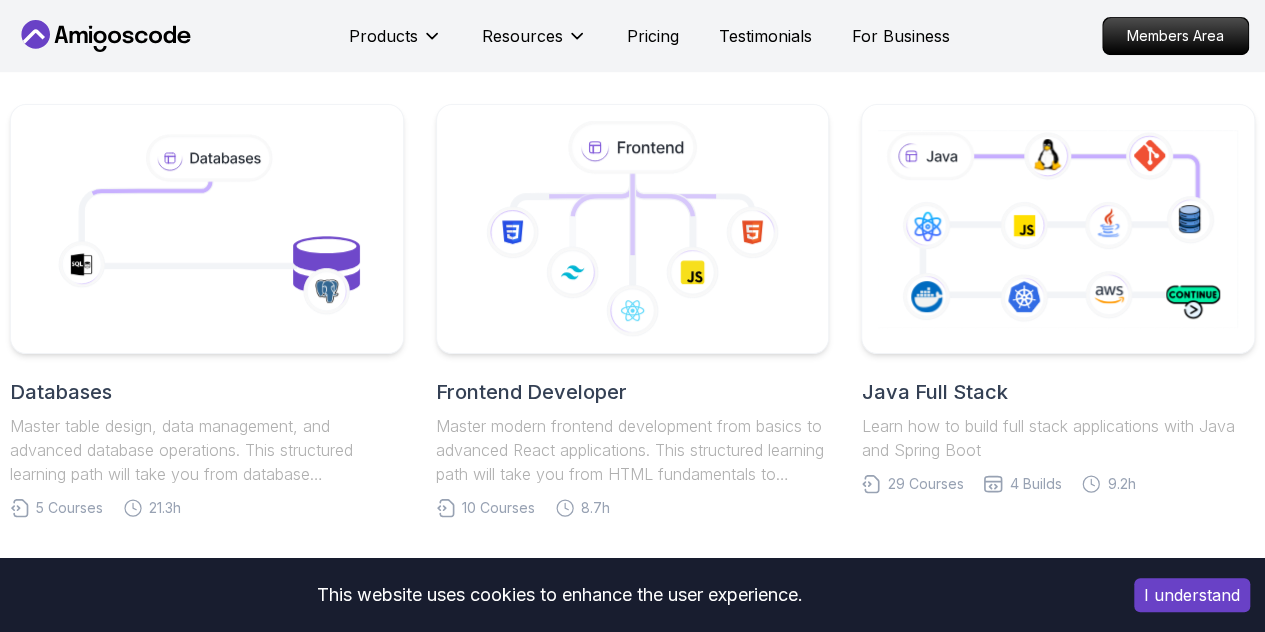 scroll, scrollTop: 442, scrollLeft: 0, axis: vertical 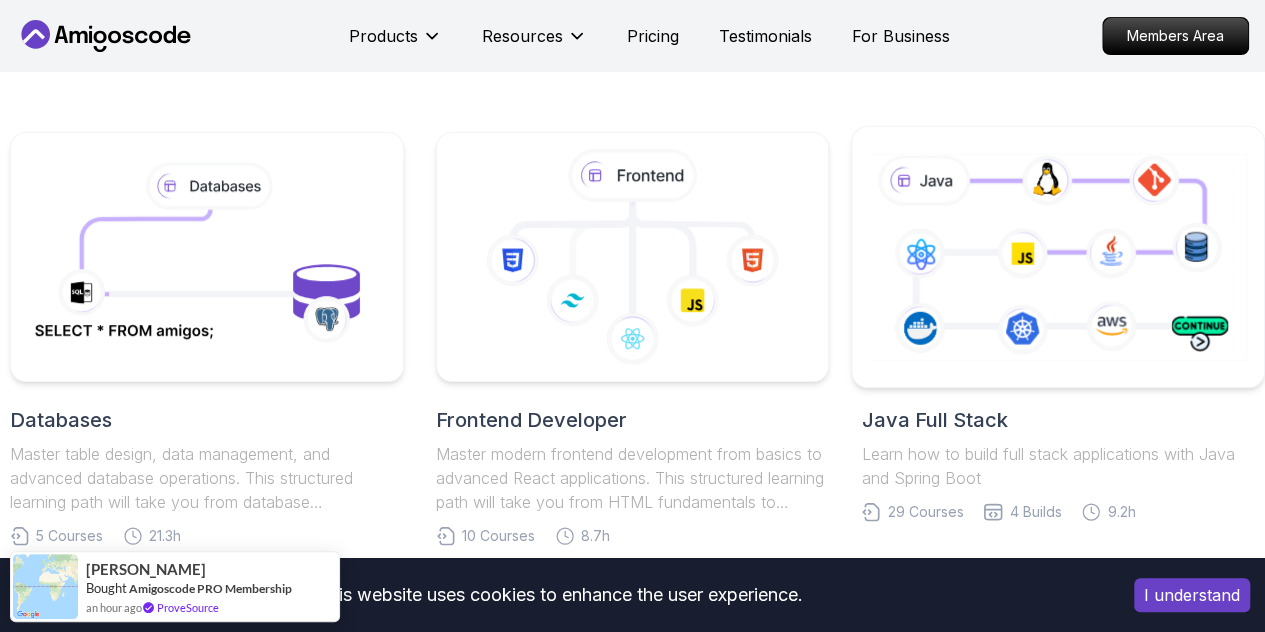 click 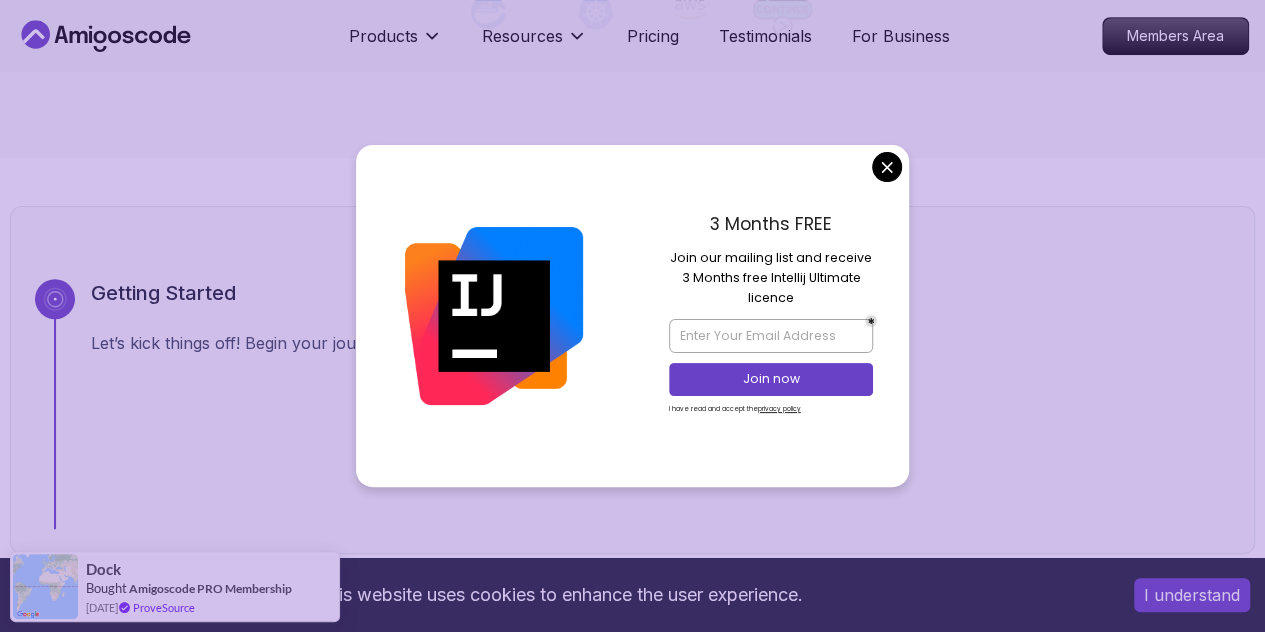 scroll, scrollTop: 551, scrollLeft: 0, axis: vertical 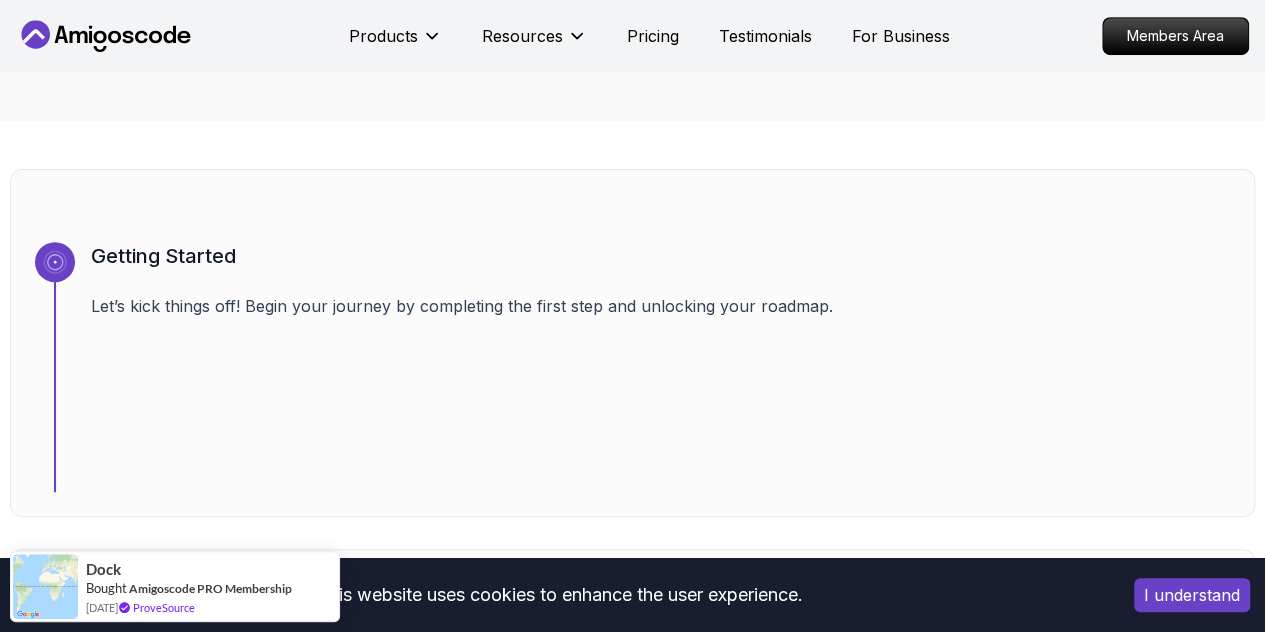 click on "This website uses cookies to enhance the user experience. I understand Products Resources Pricing Testimonials For Business Members Area Products Resources Pricing Testimonials For Business Members Area Java Full Stack Java Full Stack  Roadmap Learn how to build full stack applications with Java and Spring Boot Getting Started Let’s kick things off! Begin your journey by completing the first step and unlocking your roadmap. 1 Linux and Operating Systems Learn the core building blocks of web development intermediate 3   Courses   8.9 hours  of content 1 6.00h Linux Fundamentals Pro Learn the fundamentals of Linux and how to use the command line 39m VIM Essentials Pro Learn the basics of Linux and Bash. 2.27h Linux for Professionals Pro Master the advanced concepts and techniques of Linux with our comprehensive course designed for professionals. 2 Version Control Learn how to manage your code beginner 2   Courses   12.7 hours  of content 2 2.55h Git & GitHub Fundamentals 10.13h Git for Professionals Pro 3 1" at bounding box center [632, 7718] 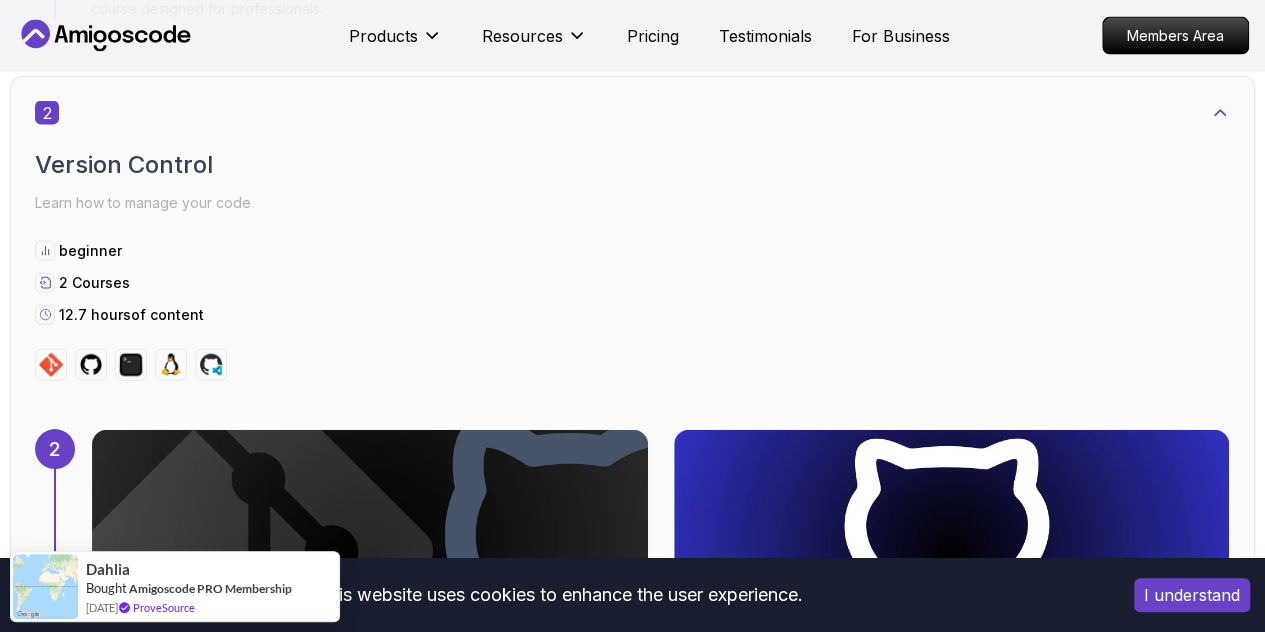 scroll, scrollTop: 2236, scrollLeft: 0, axis: vertical 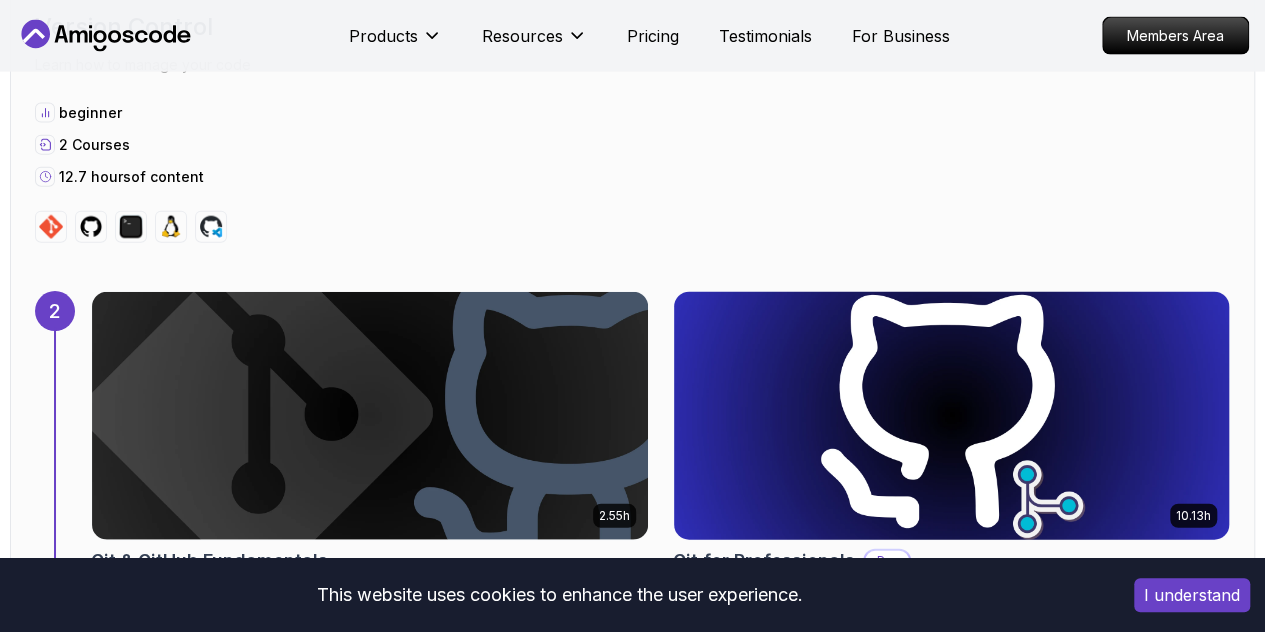 click at bounding box center (951, 416) 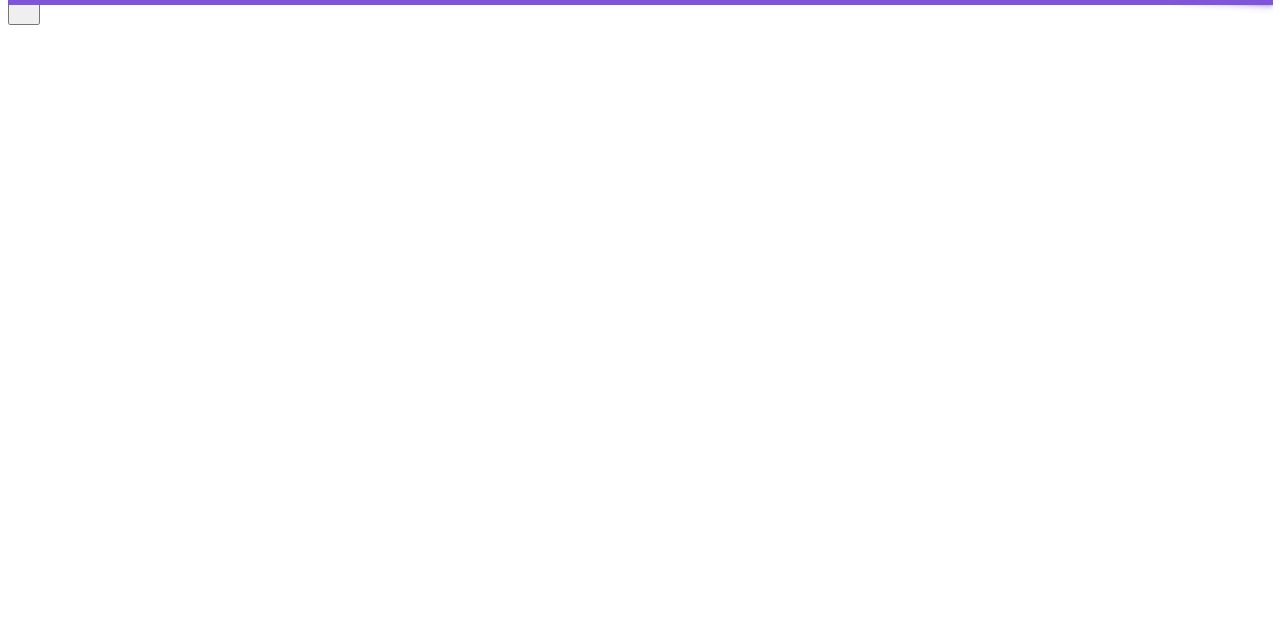 scroll, scrollTop: 0, scrollLeft: 0, axis: both 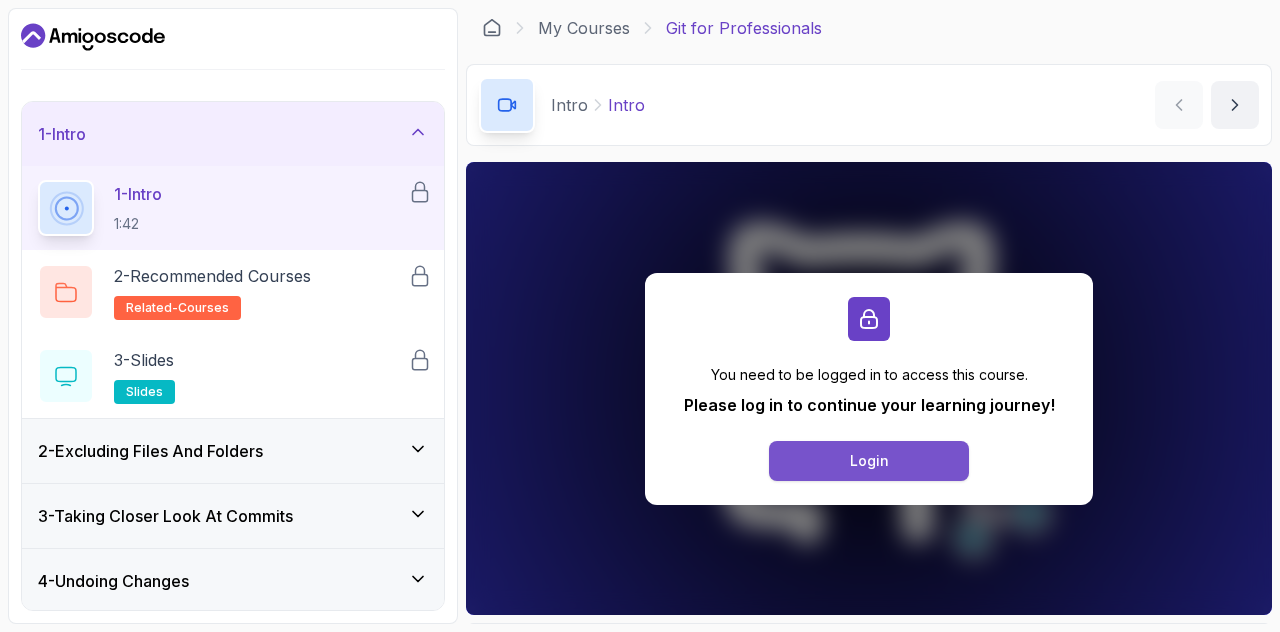 click on "Login" at bounding box center (869, 461) 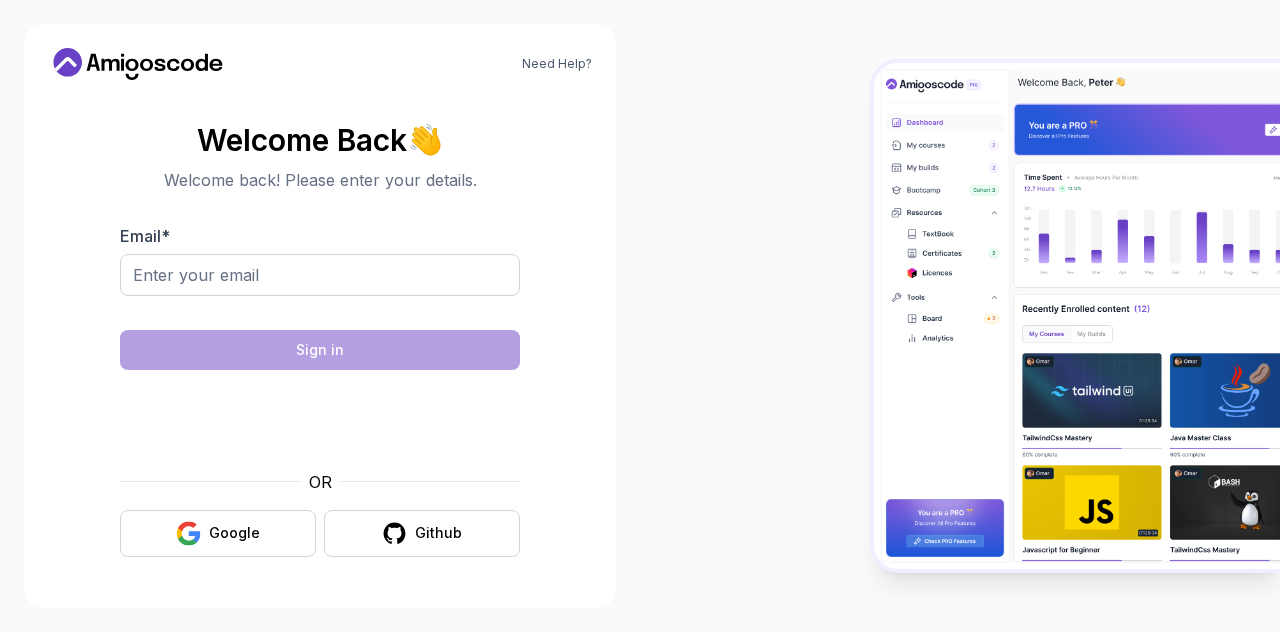 scroll, scrollTop: 0, scrollLeft: 0, axis: both 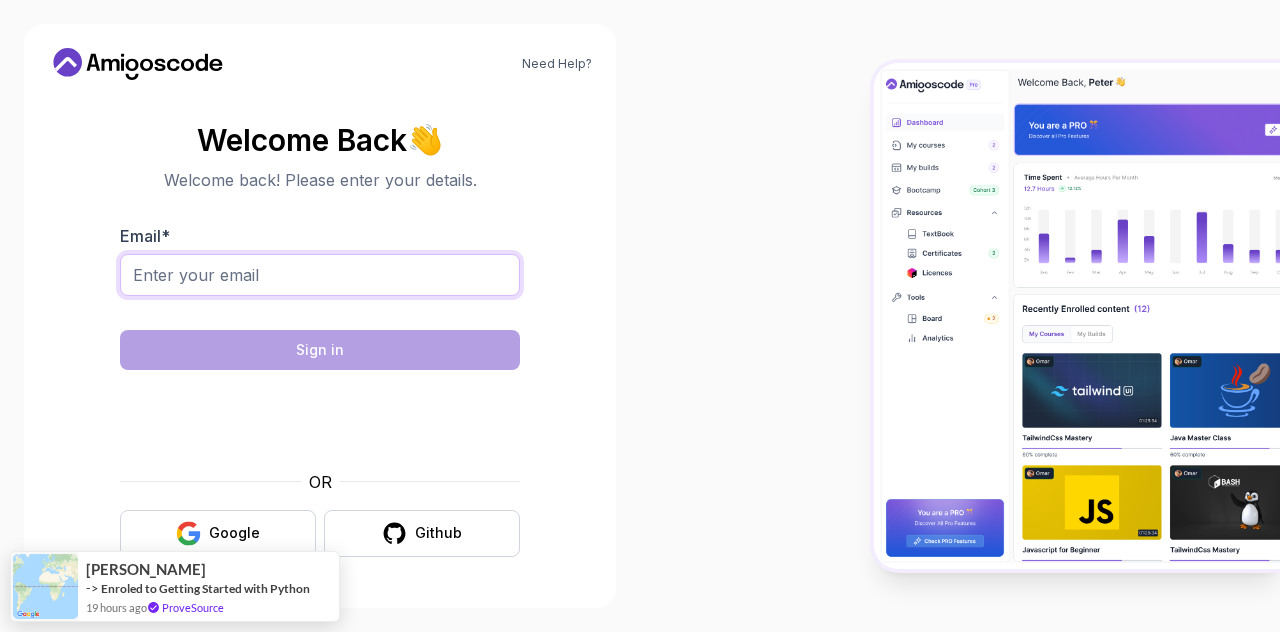 click on "Email *" at bounding box center [320, 275] 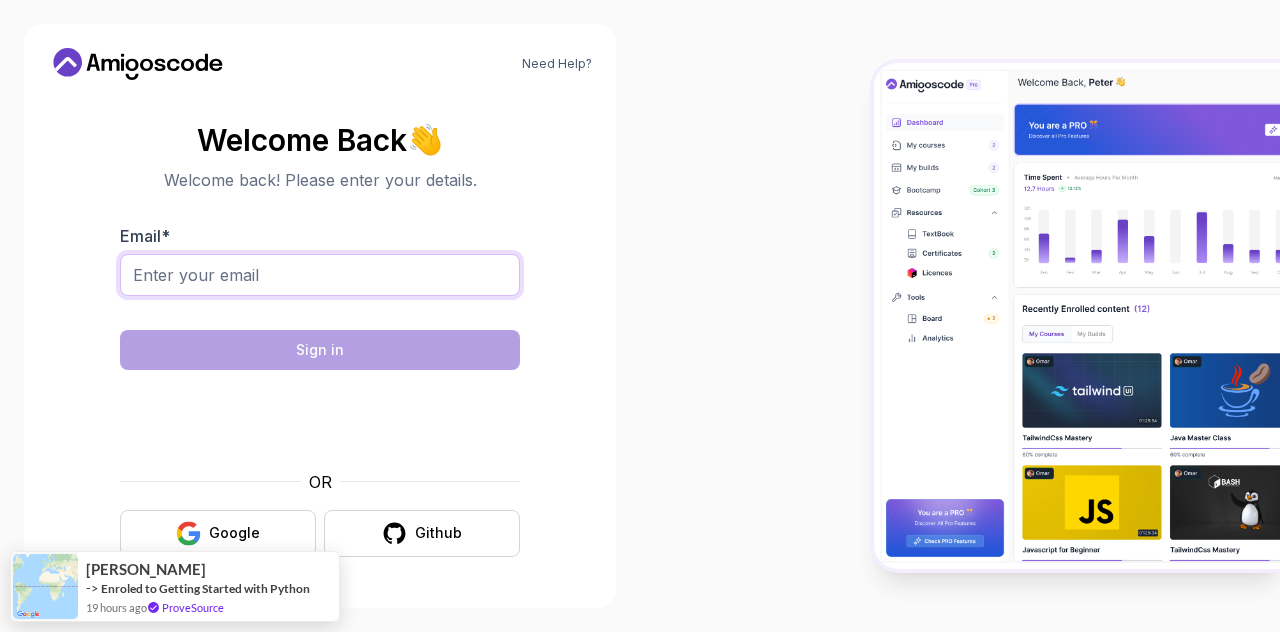 type on "[EMAIL_ADDRESS][DOMAIN_NAME]" 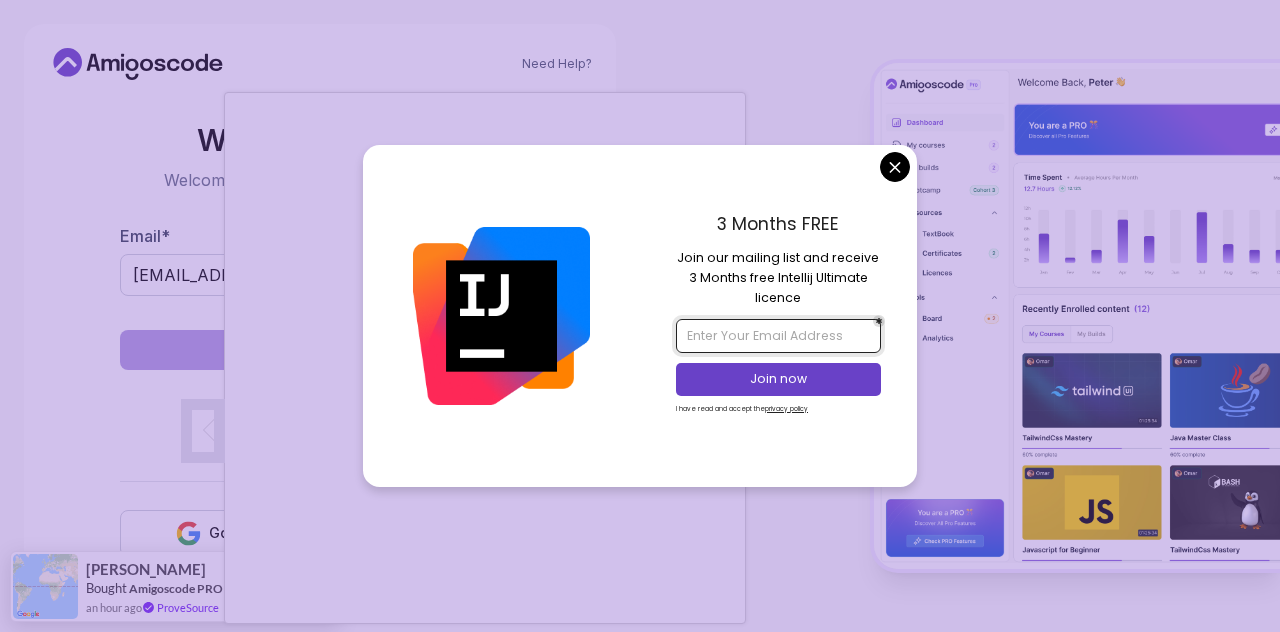 click at bounding box center [778, 336] 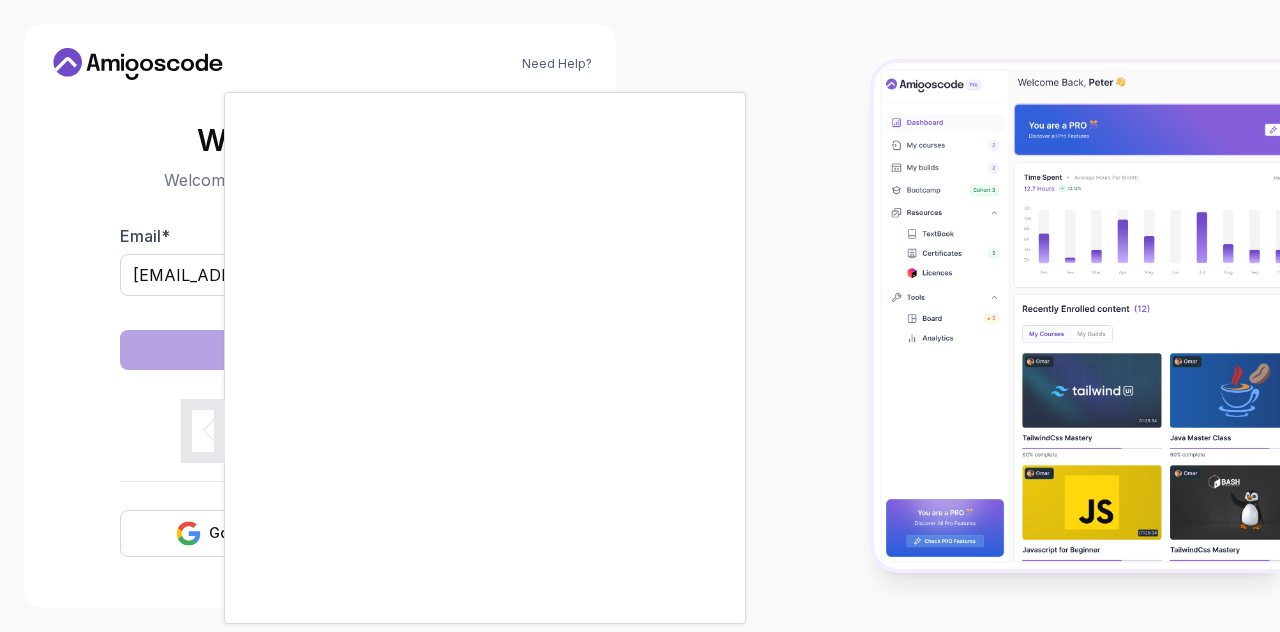 click on "Need Help? Welcome Back 👋 Welcome back! Please enter your details. Email * [EMAIL_ADDRESS][DOMAIN_NAME] Sign in OR Google Github" at bounding box center [640, 316] 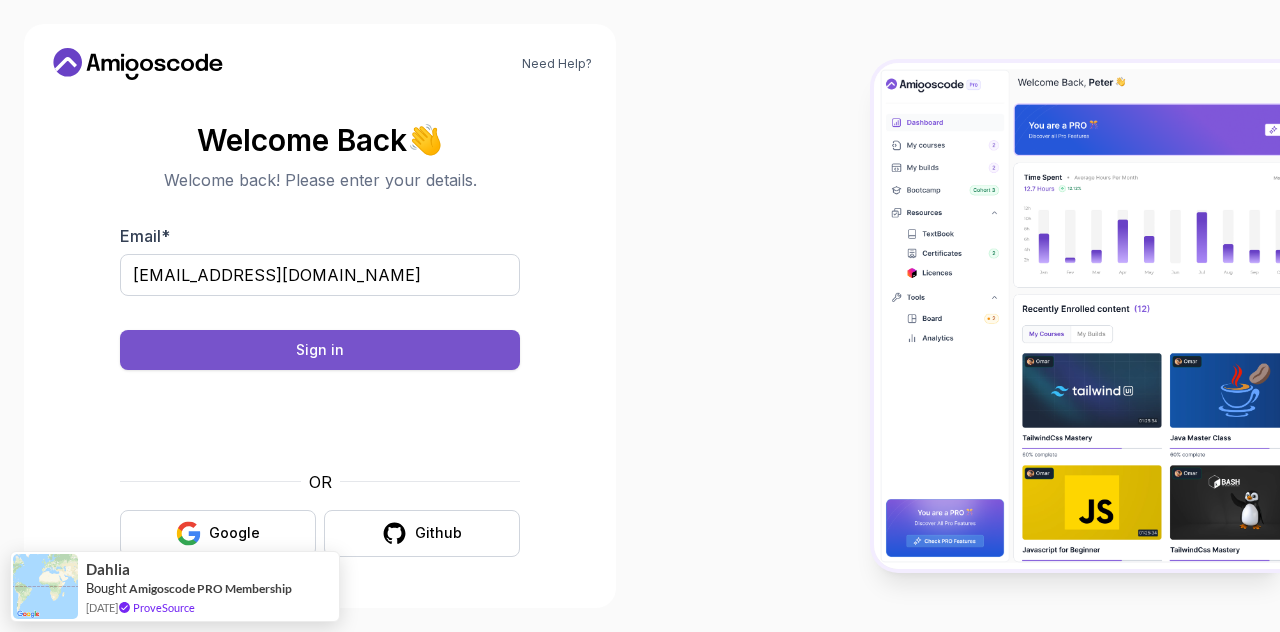 click on "Sign in" at bounding box center [320, 350] 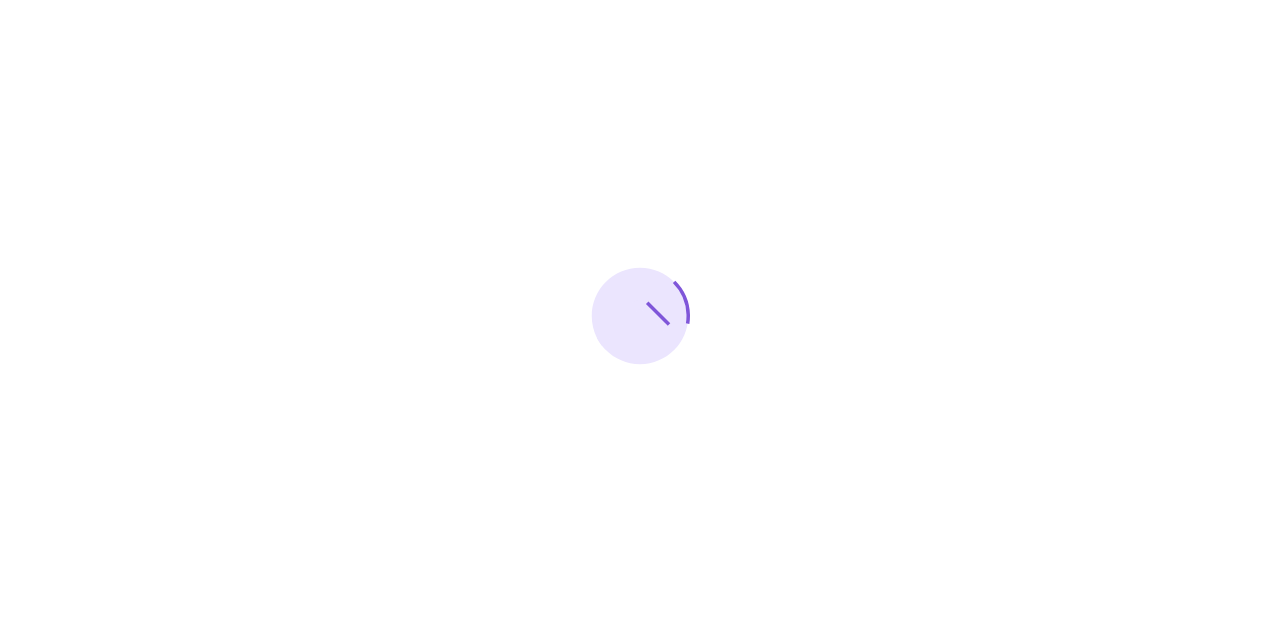 scroll, scrollTop: 0, scrollLeft: 0, axis: both 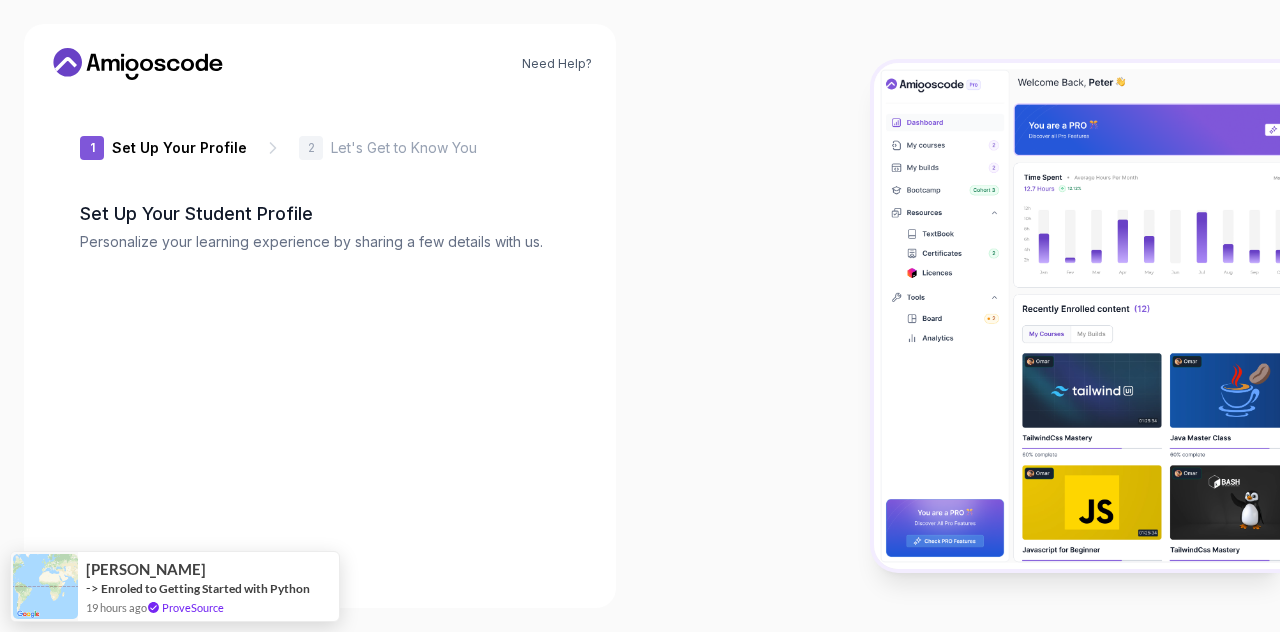 type on "noblefox2edd0" 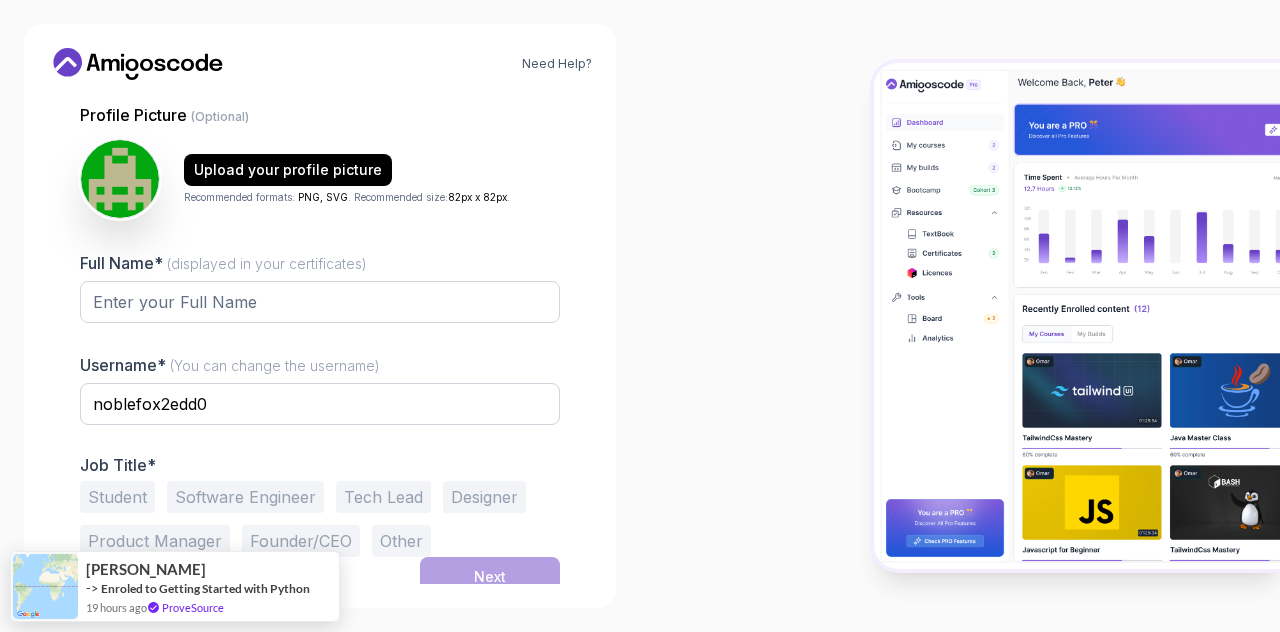 scroll, scrollTop: 191, scrollLeft: 0, axis: vertical 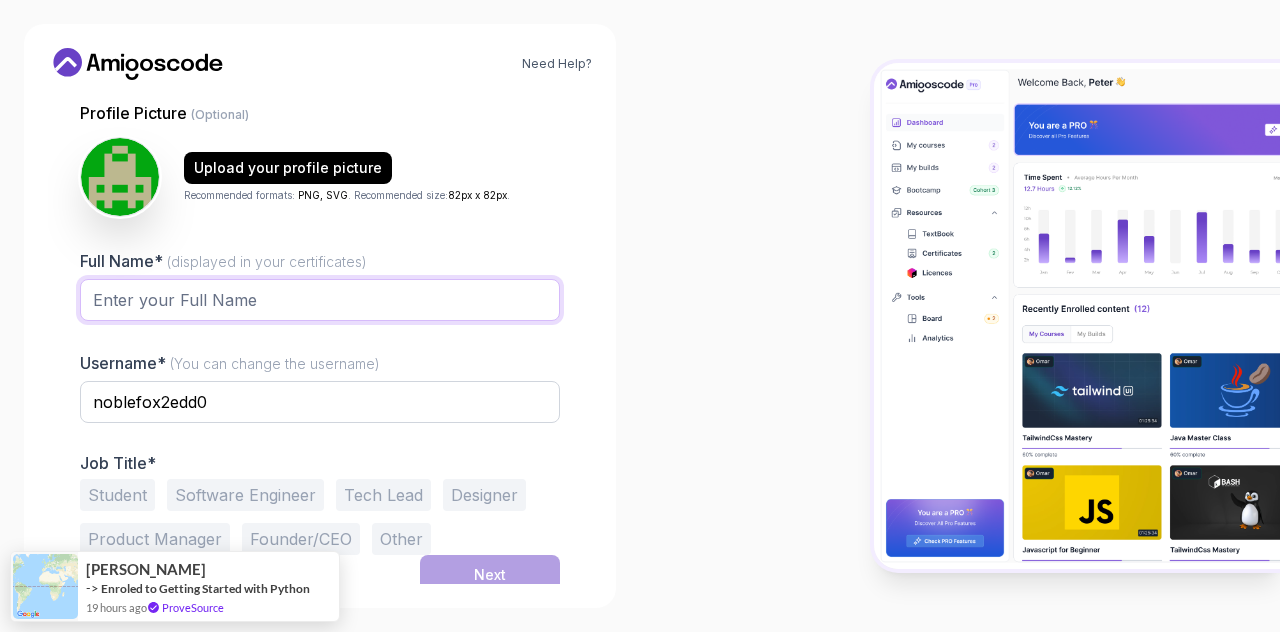 click on "Full Name*   (displayed in your certificates)" at bounding box center [320, 300] 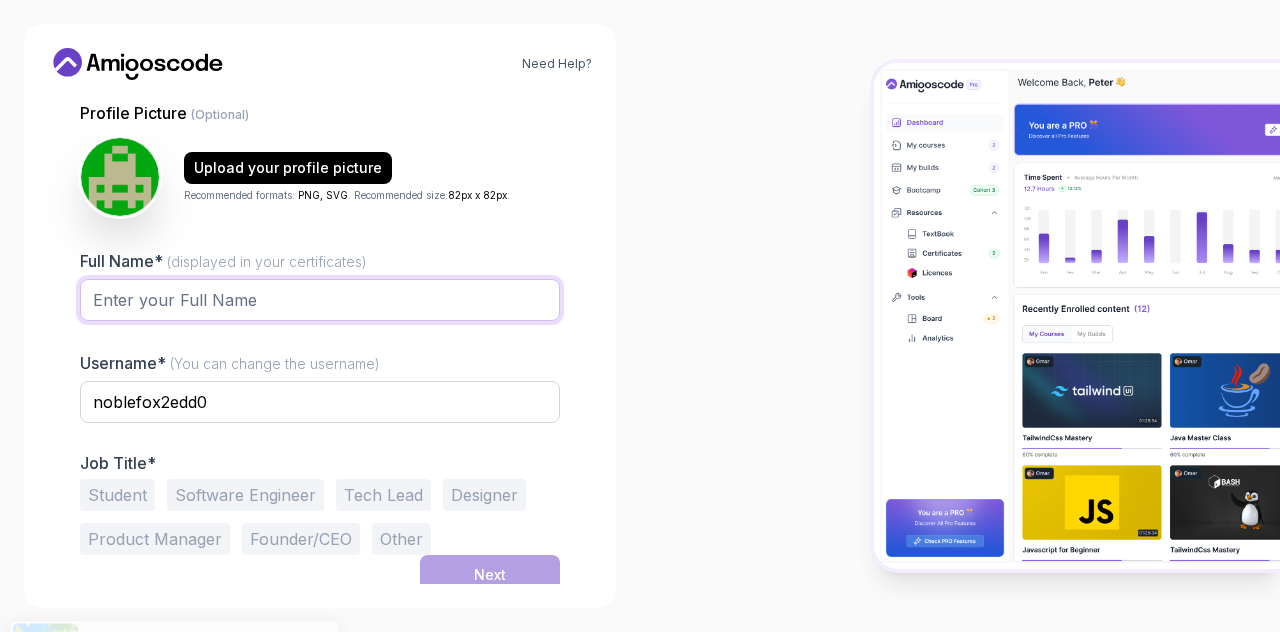 type on "Gowtham Prasadi" 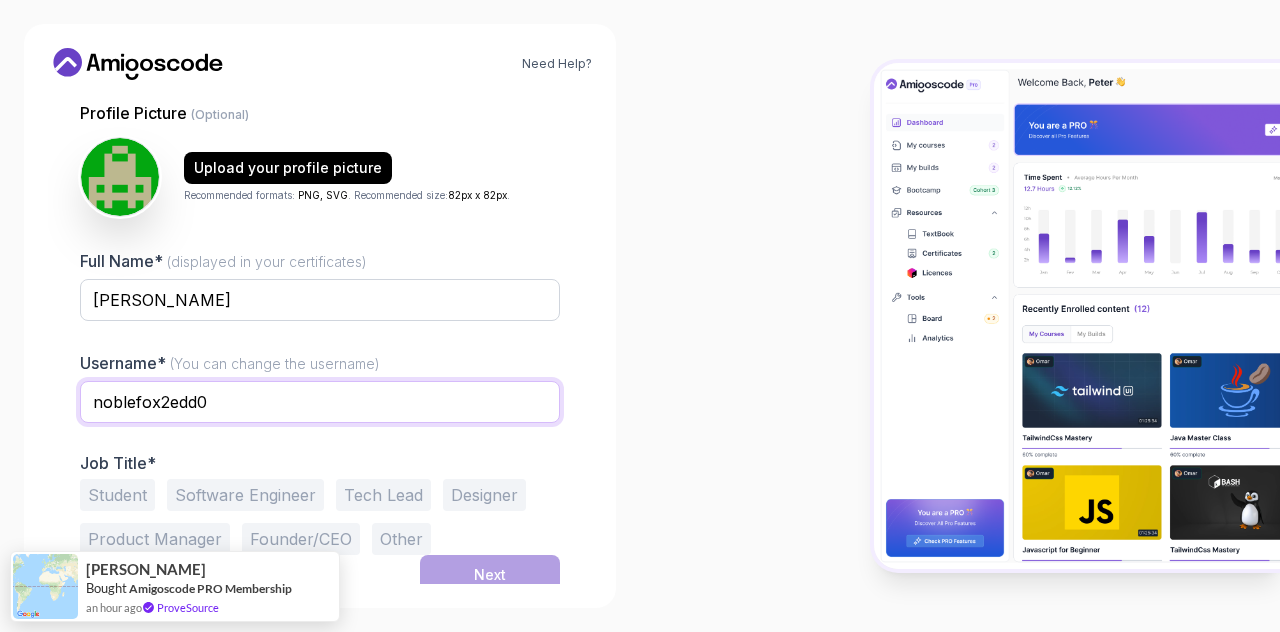 click on "noblefox2edd0" at bounding box center (320, 402) 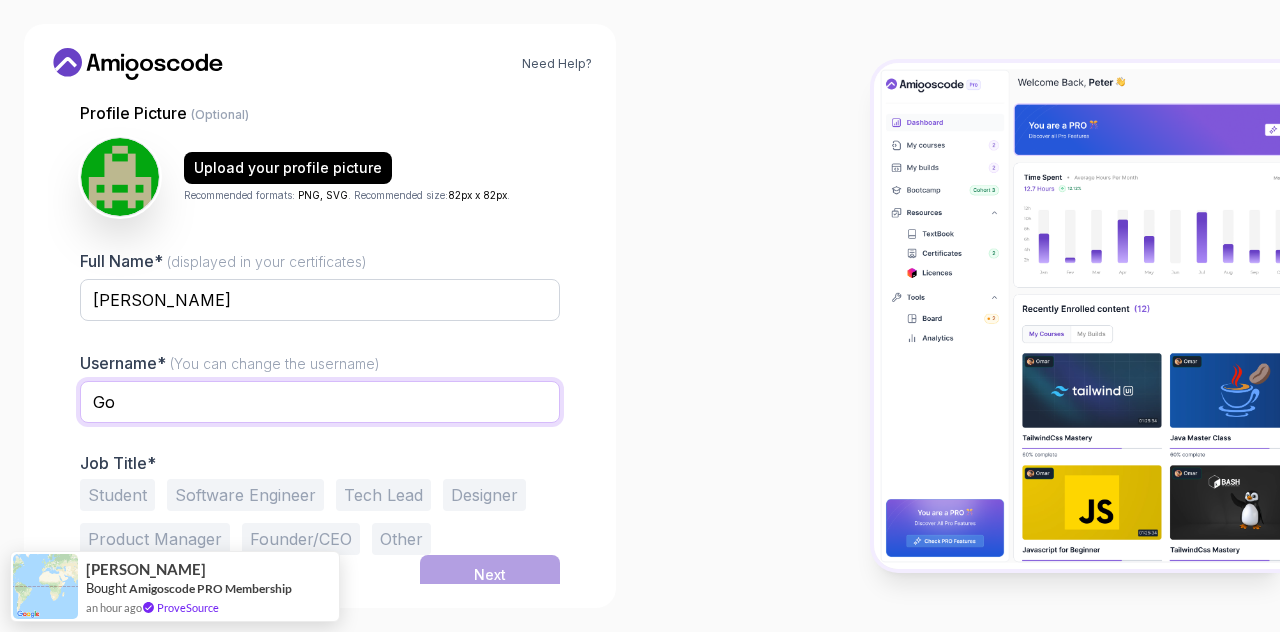 type on "G" 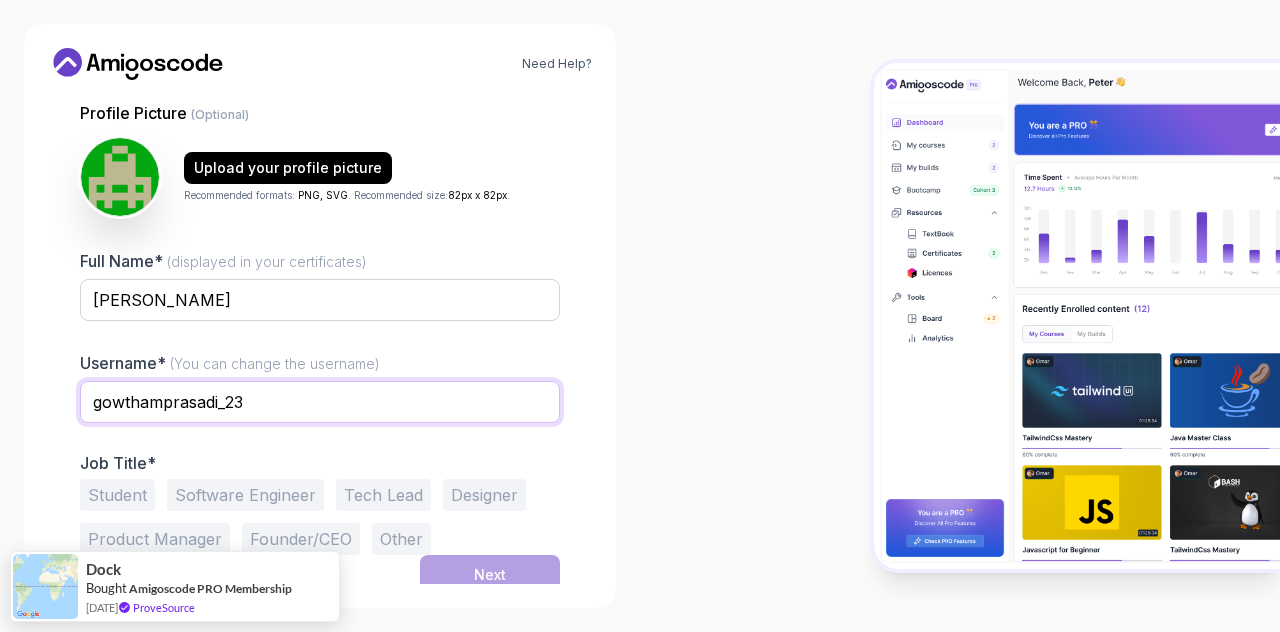 scroll, scrollTop: 200, scrollLeft: 0, axis: vertical 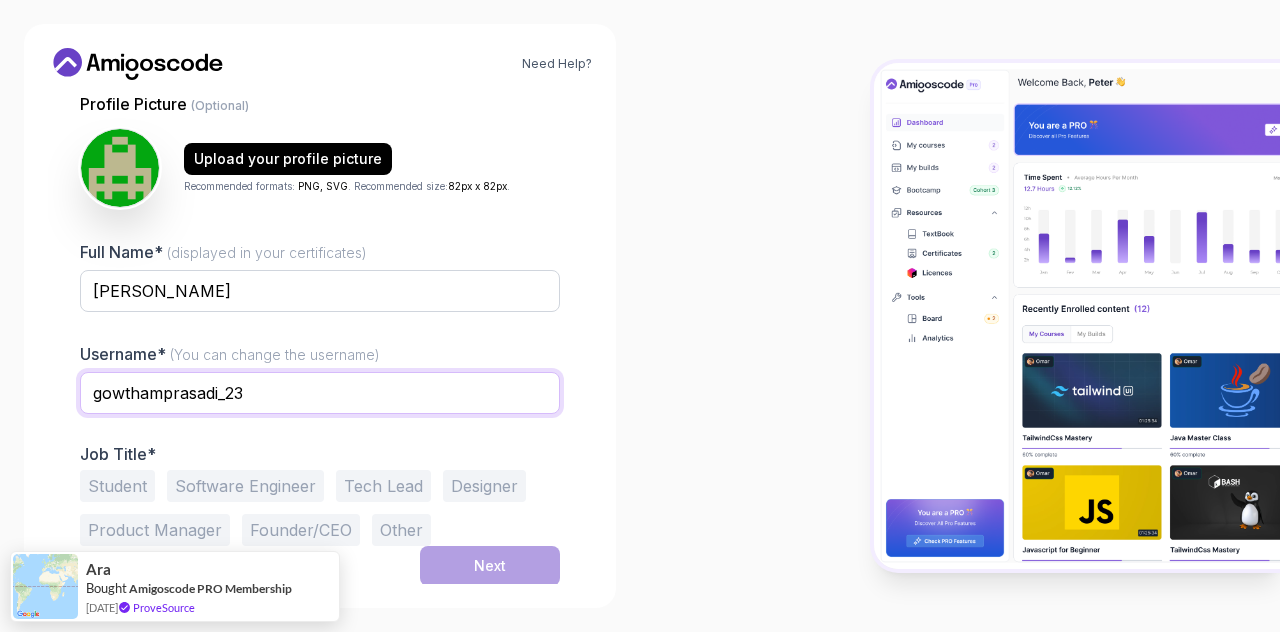 type on "gowthamprasadi_23" 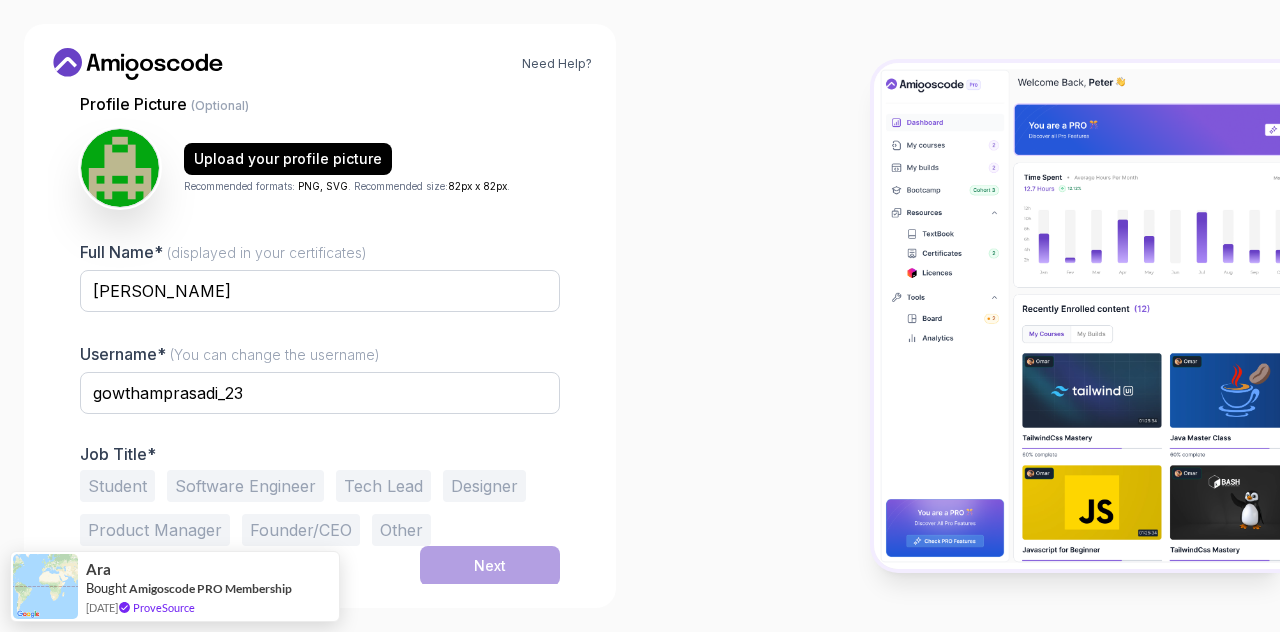 click on "Student" at bounding box center (117, 486) 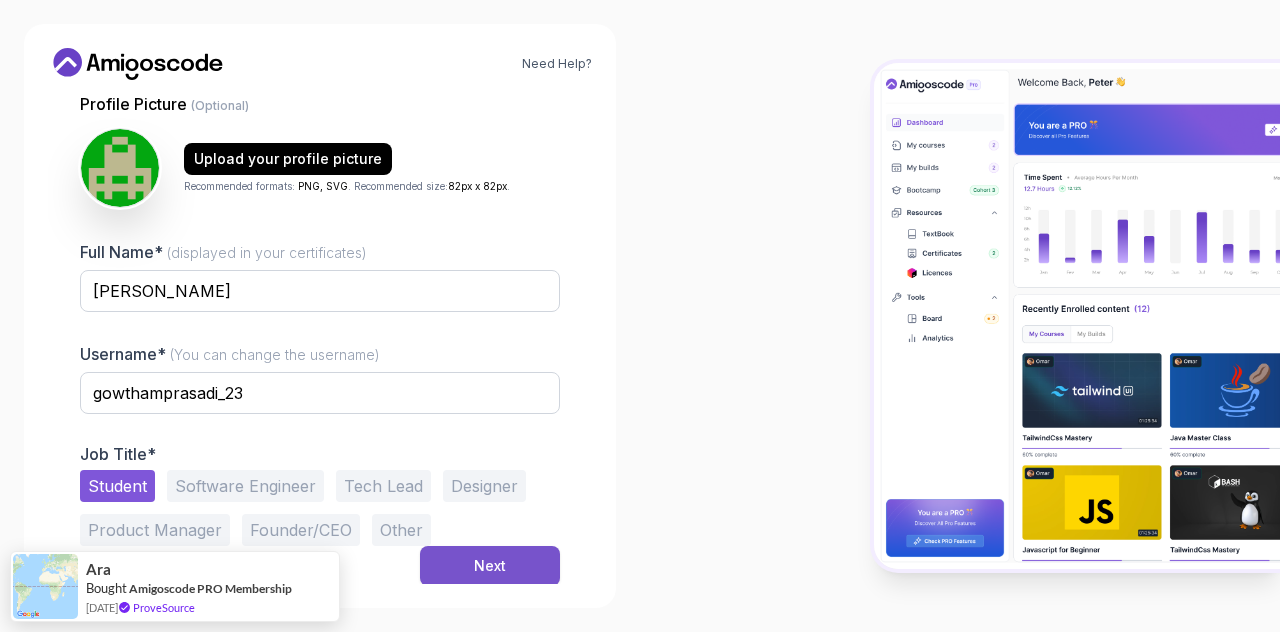 click on "Next" at bounding box center [490, 566] 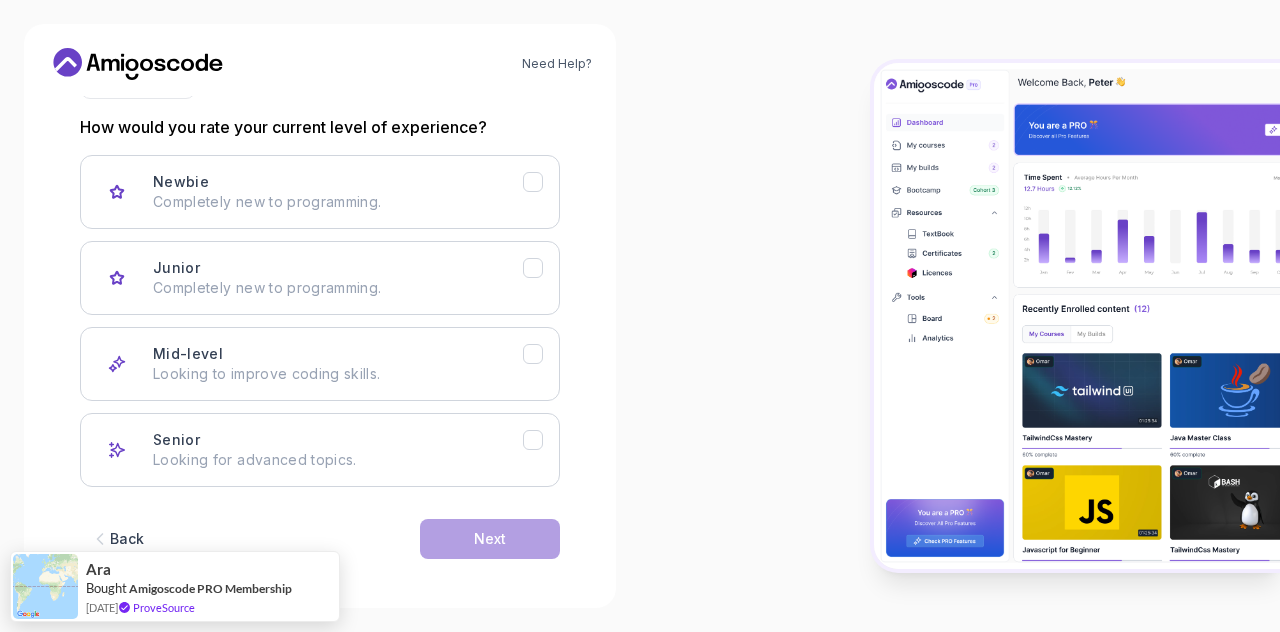 scroll, scrollTop: 262, scrollLeft: 0, axis: vertical 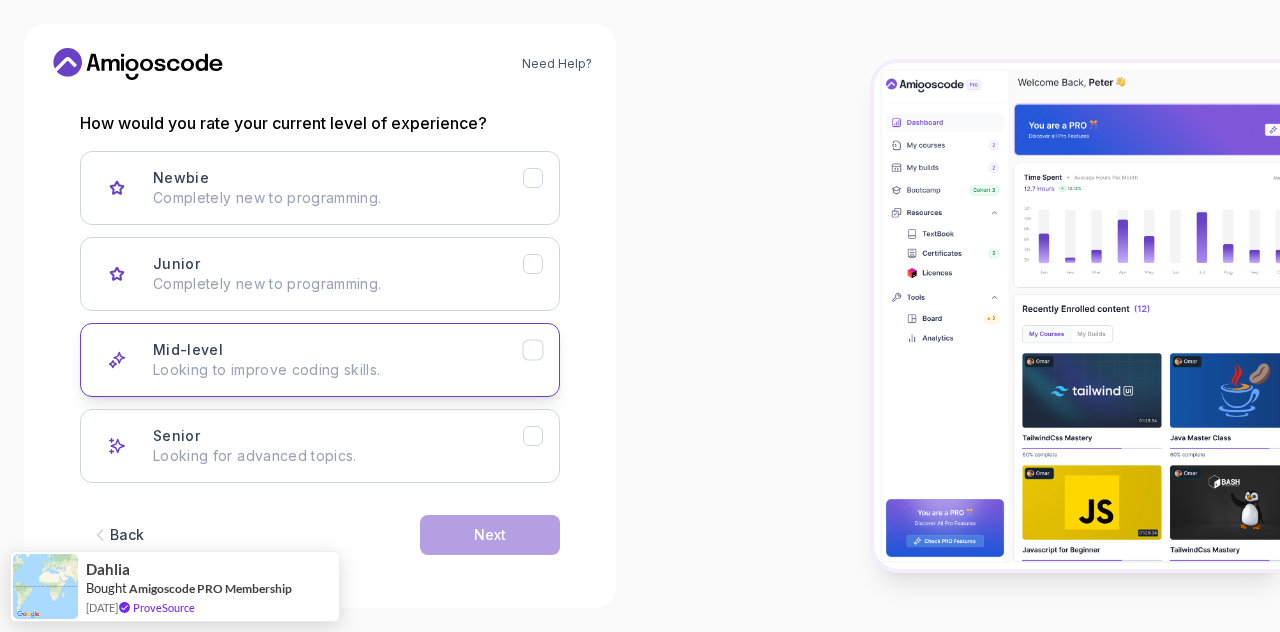 click on "Mid-level Looking to improve coding skills." at bounding box center [338, 360] 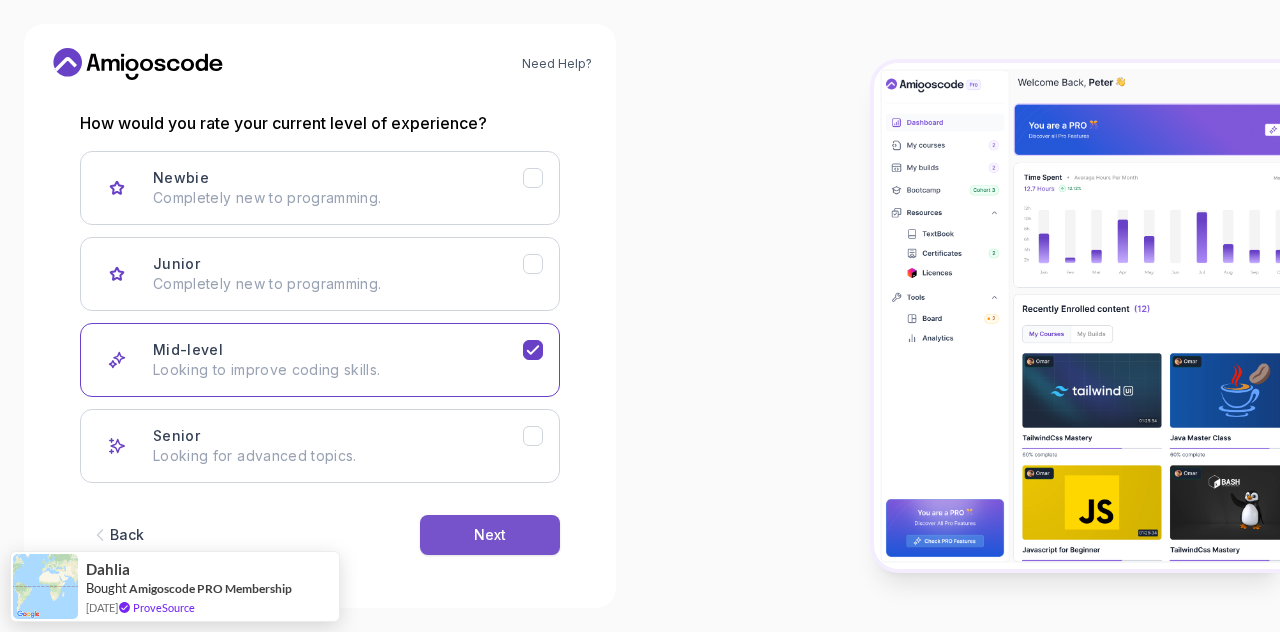 click on "Next" at bounding box center (490, 535) 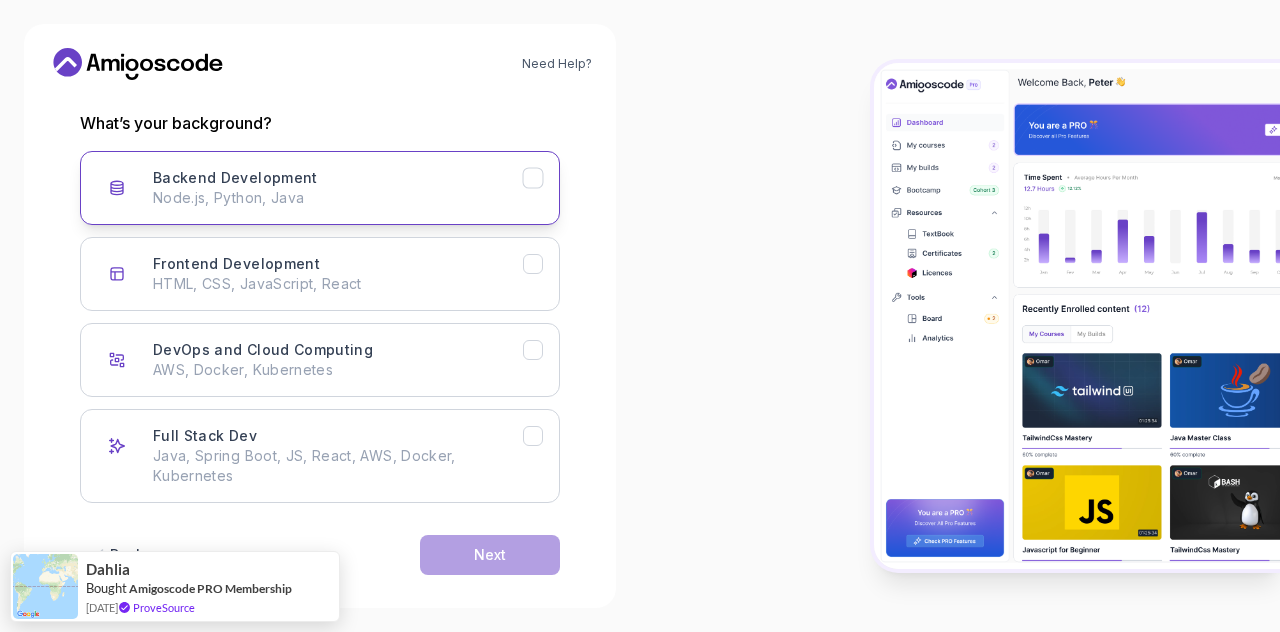 click on "Backend Development Node.js, Python, Java" at bounding box center (320, 188) 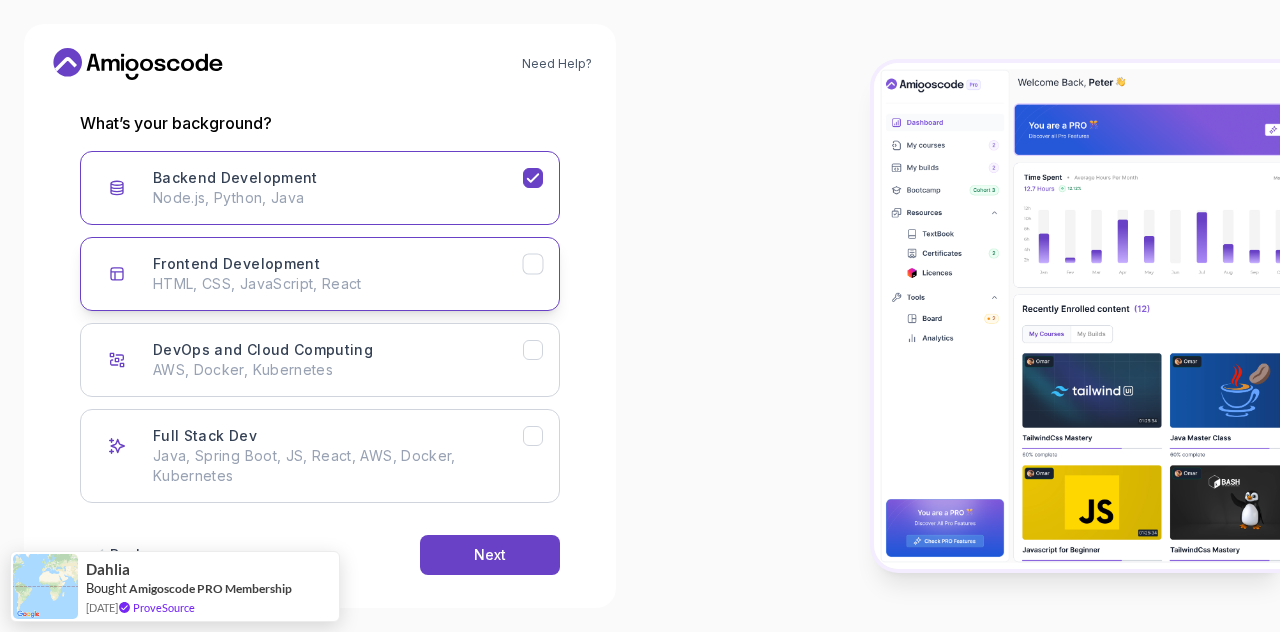 click on "Frontend Development HTML, CSS, JavaScript, React" at bounding box center [338, 274] 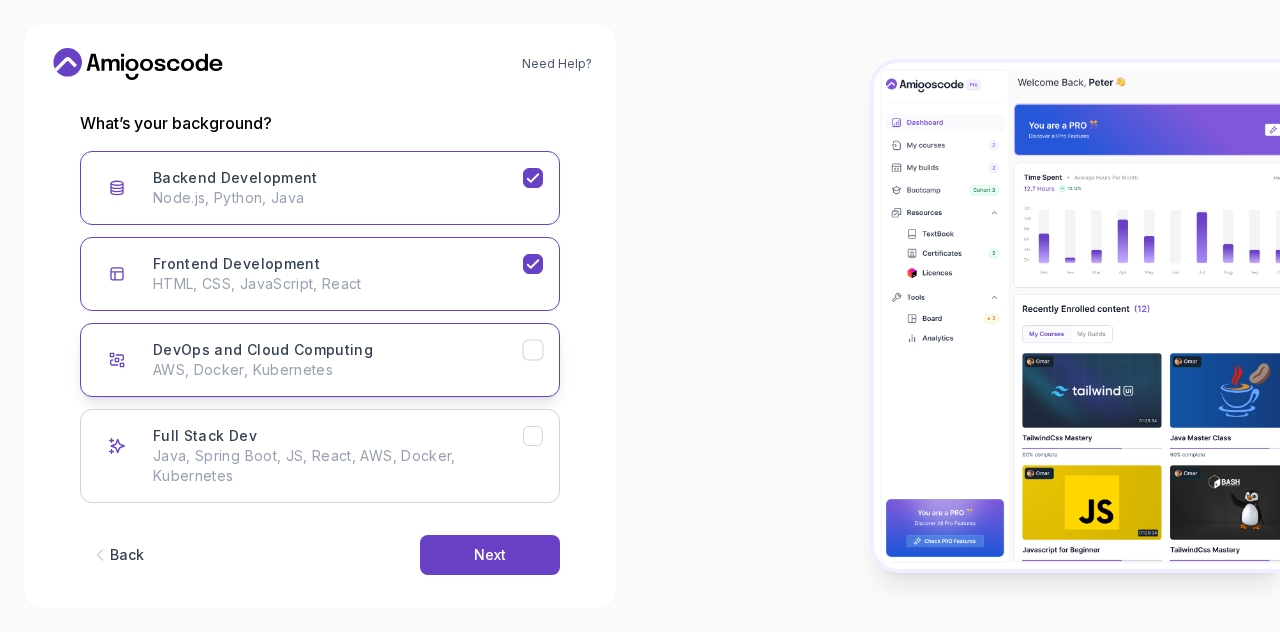 click on "DevOps and Cloud Computing" at bounding box center [263, 350] 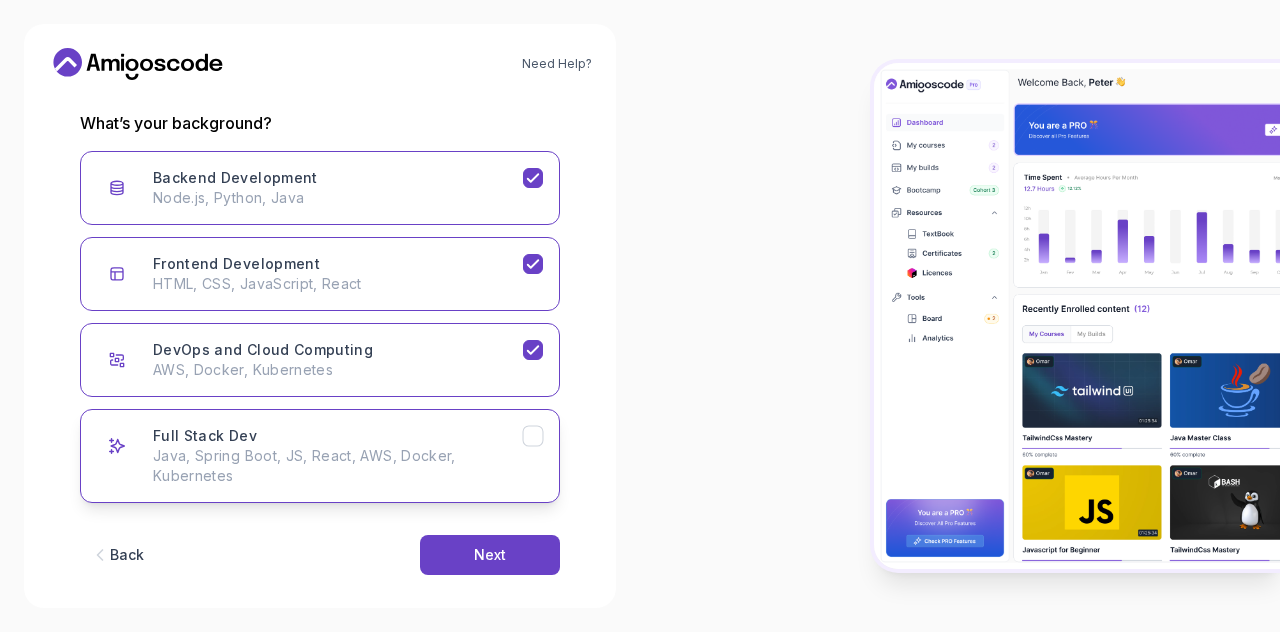 click on "Full Stack Dev Java, Spring Boot, JS, React, AWS, Docker, Kubernetes" at bounding box center [338, 456] 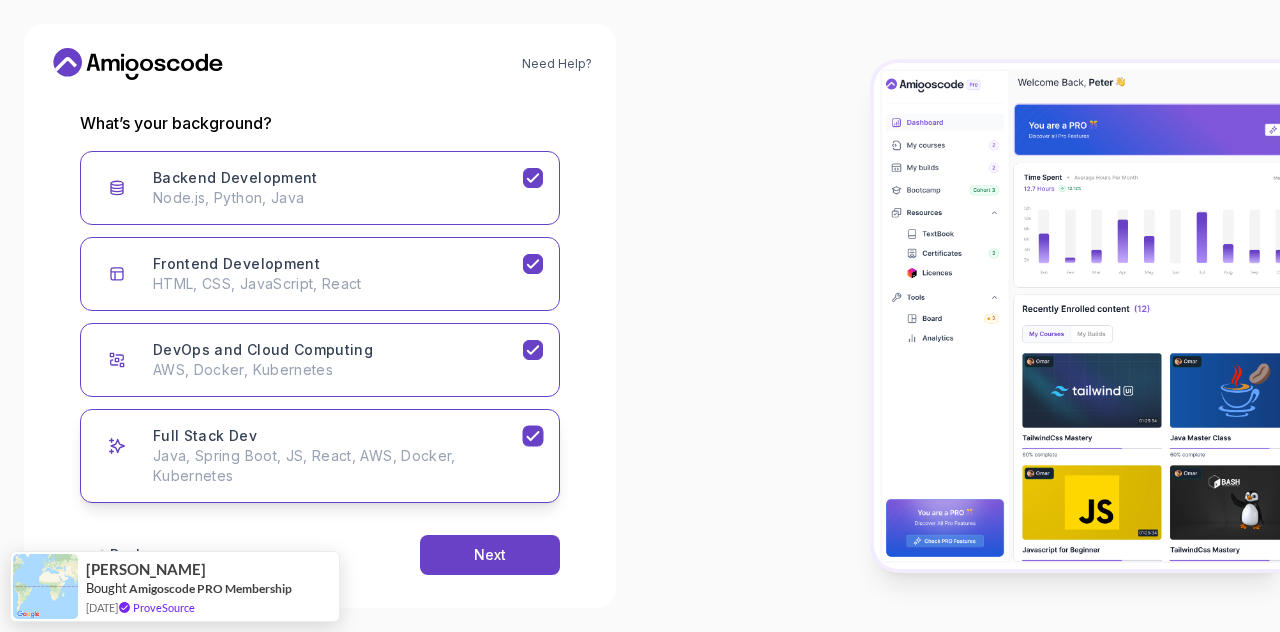 scroll, scrollTop: 282, scrollLeft: 0, axis: vertical 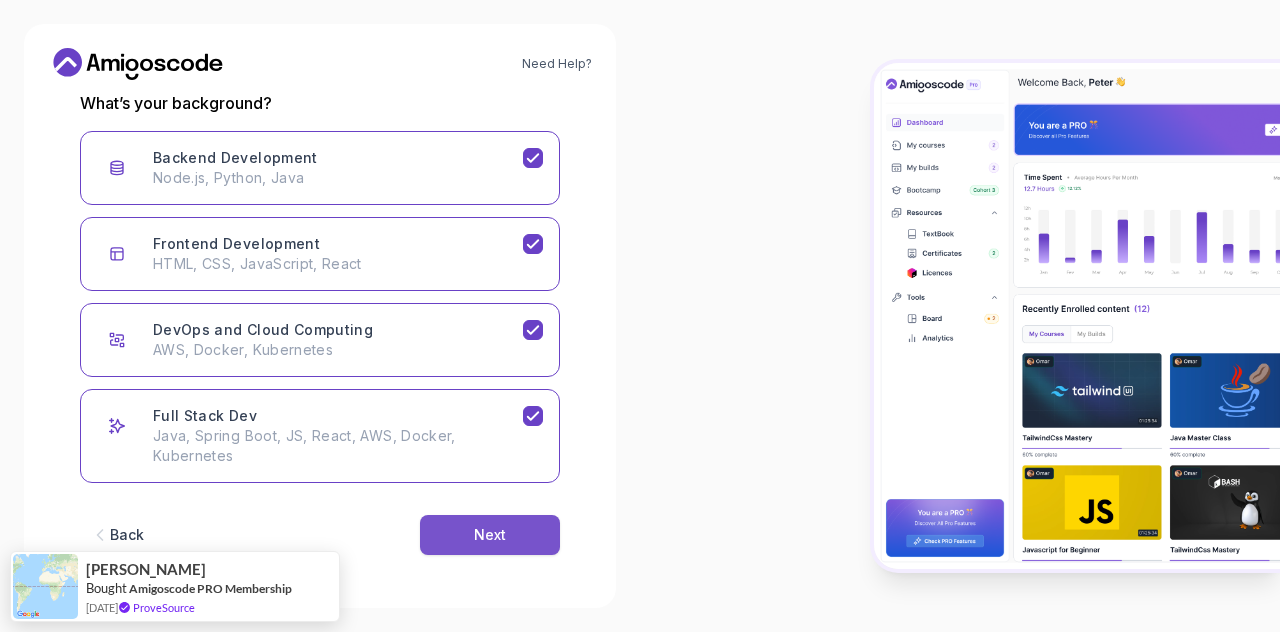 click on "Next" at bounding box center (490, 535) 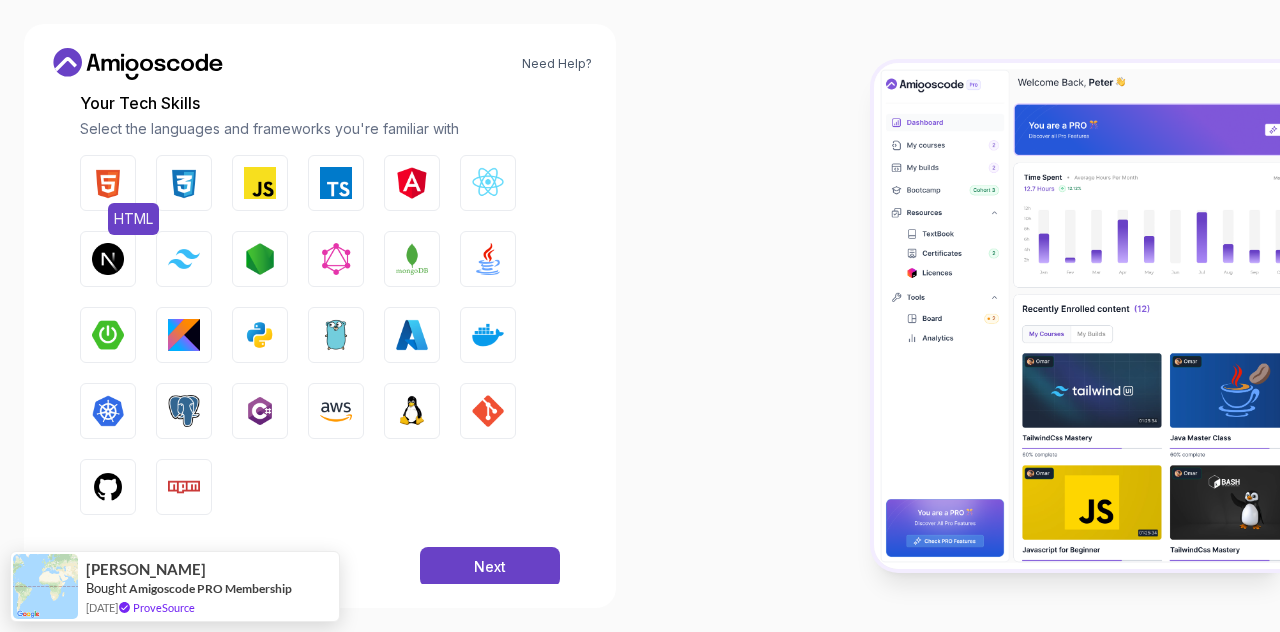click at bounding box center (108, 183) 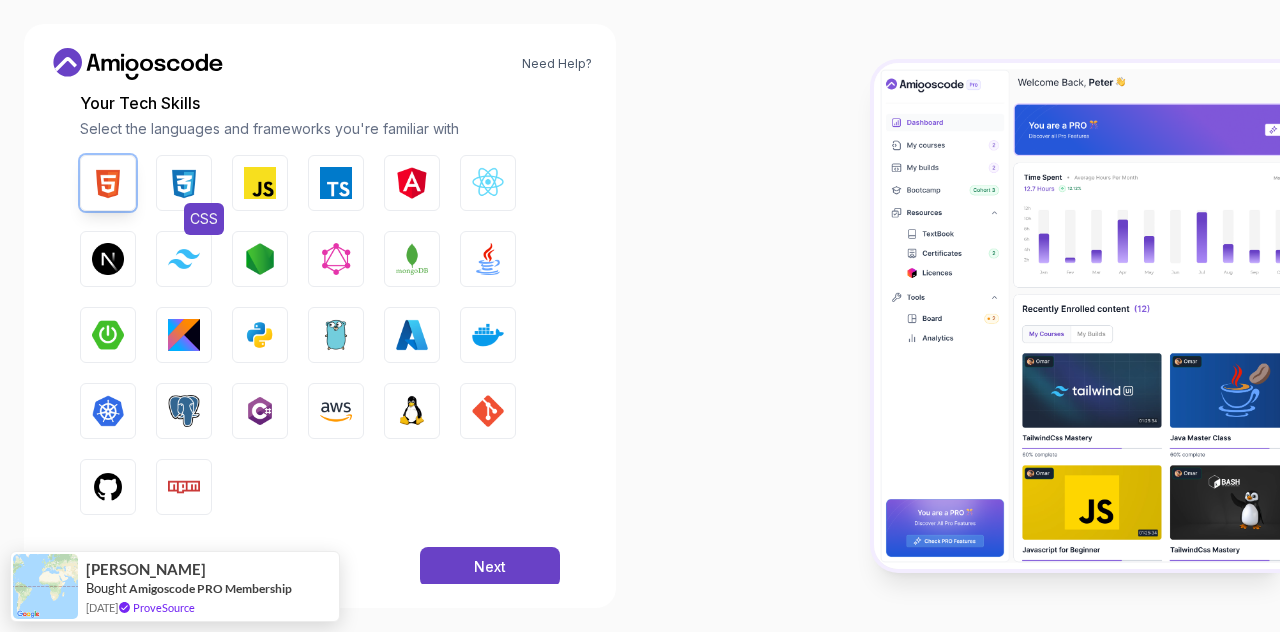 click at bounding box center [184, 183] 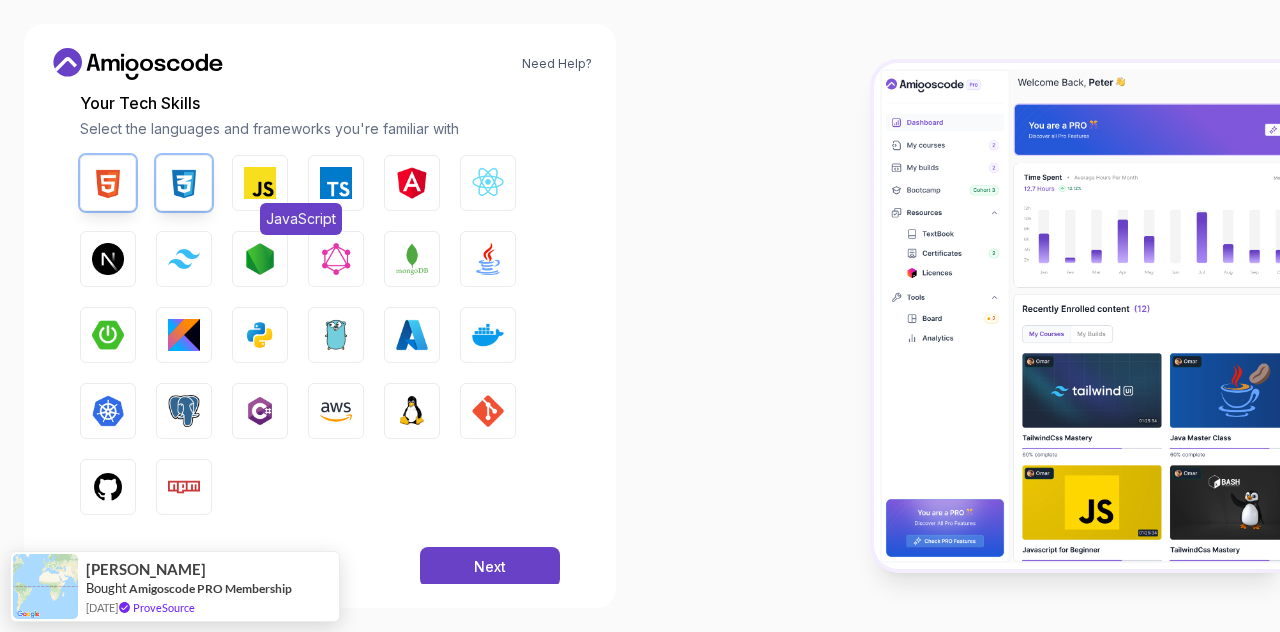 click on "JavaScript" at bounding box center [260, 183] 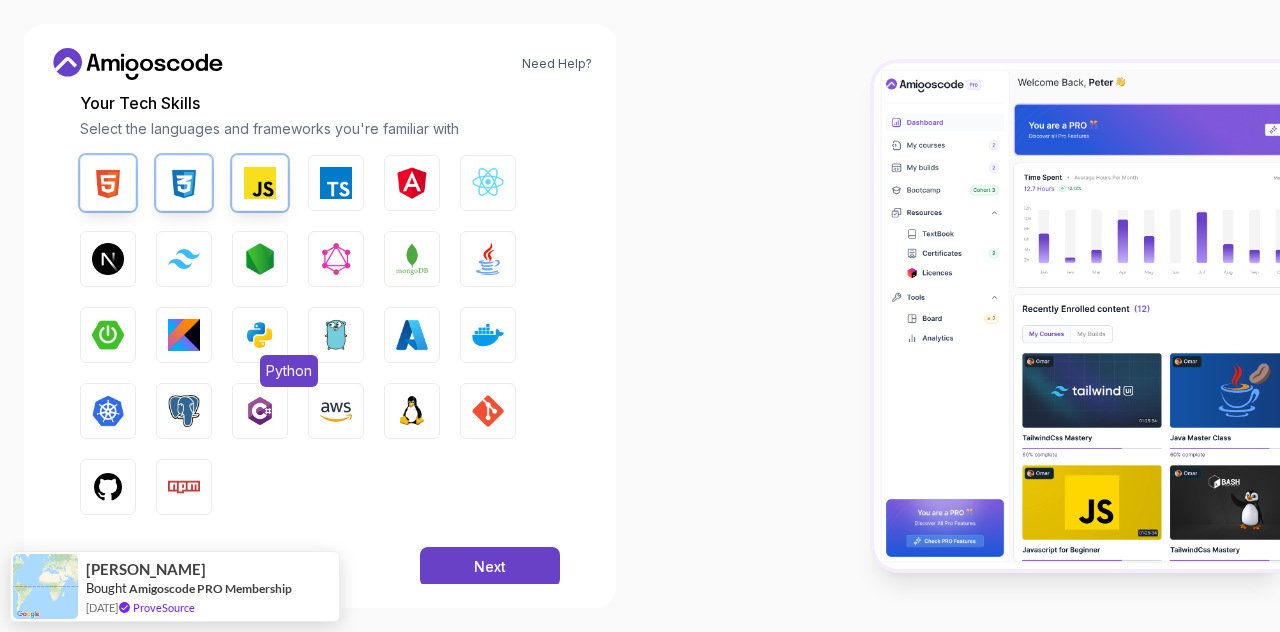 click at bounding box center [260, 335] 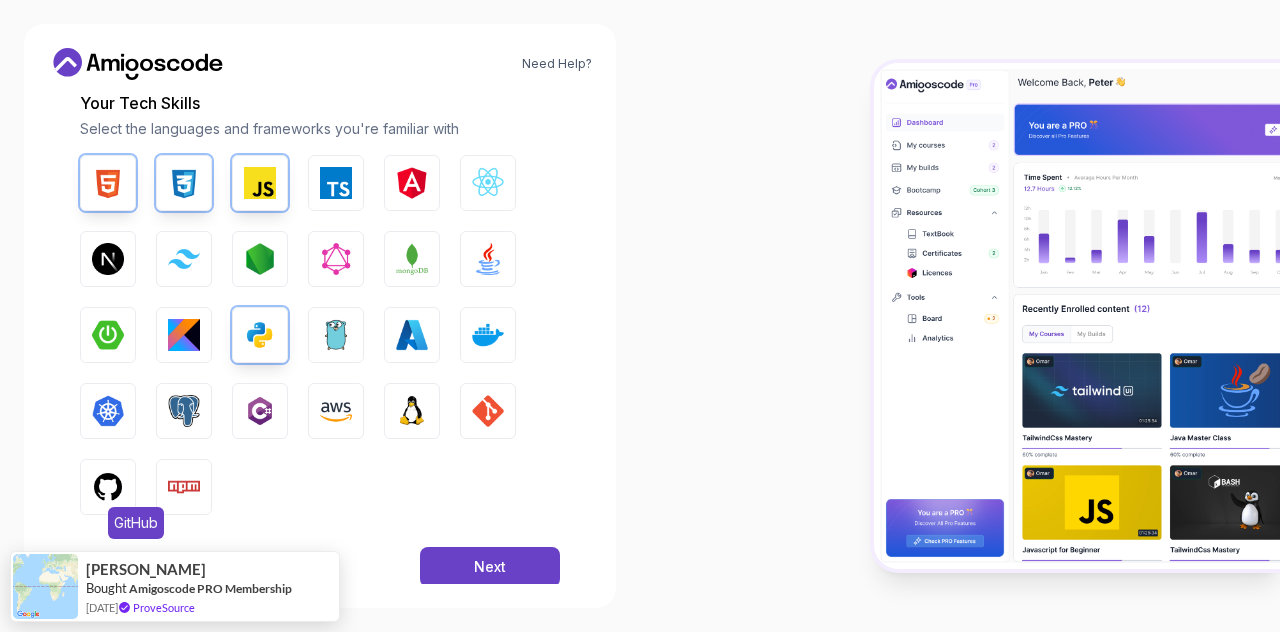 click at bounding box center [108, 487] 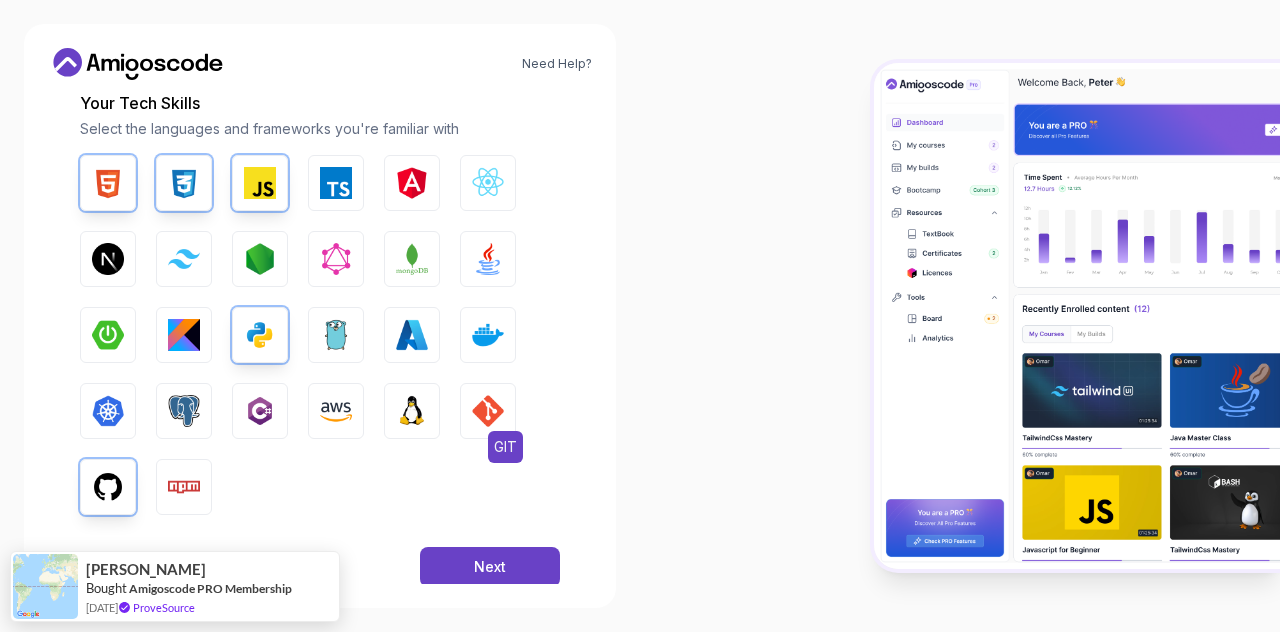 click at bounding box center [488, 411] 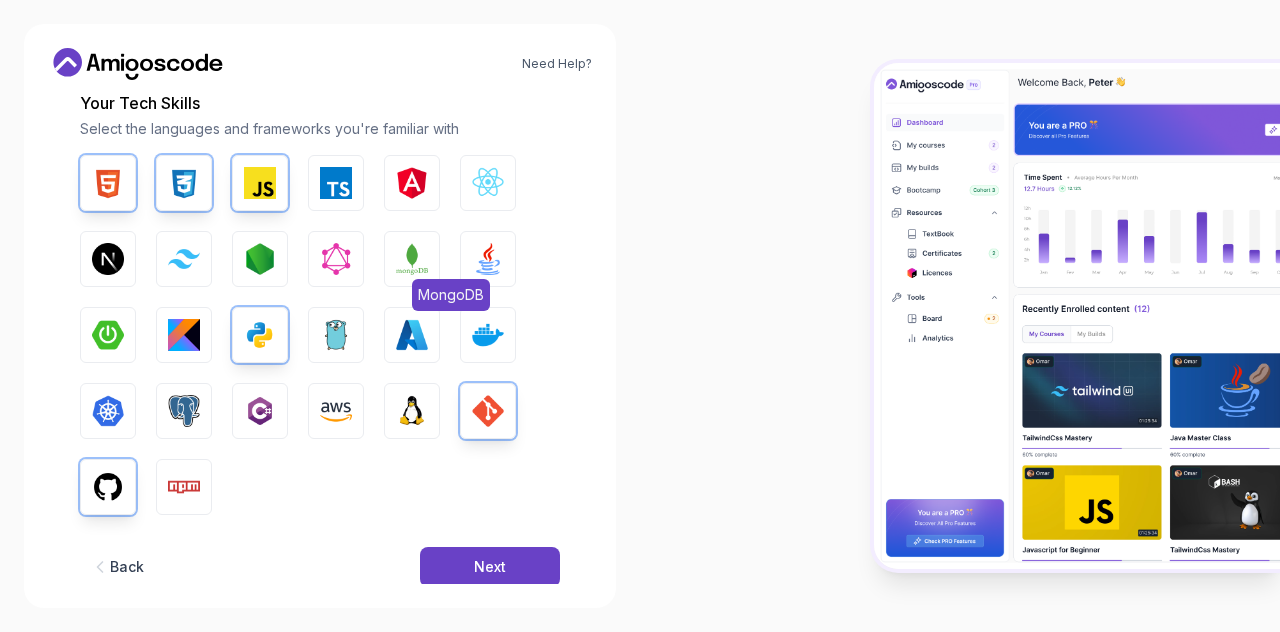 click at bounding box center (412, 259) 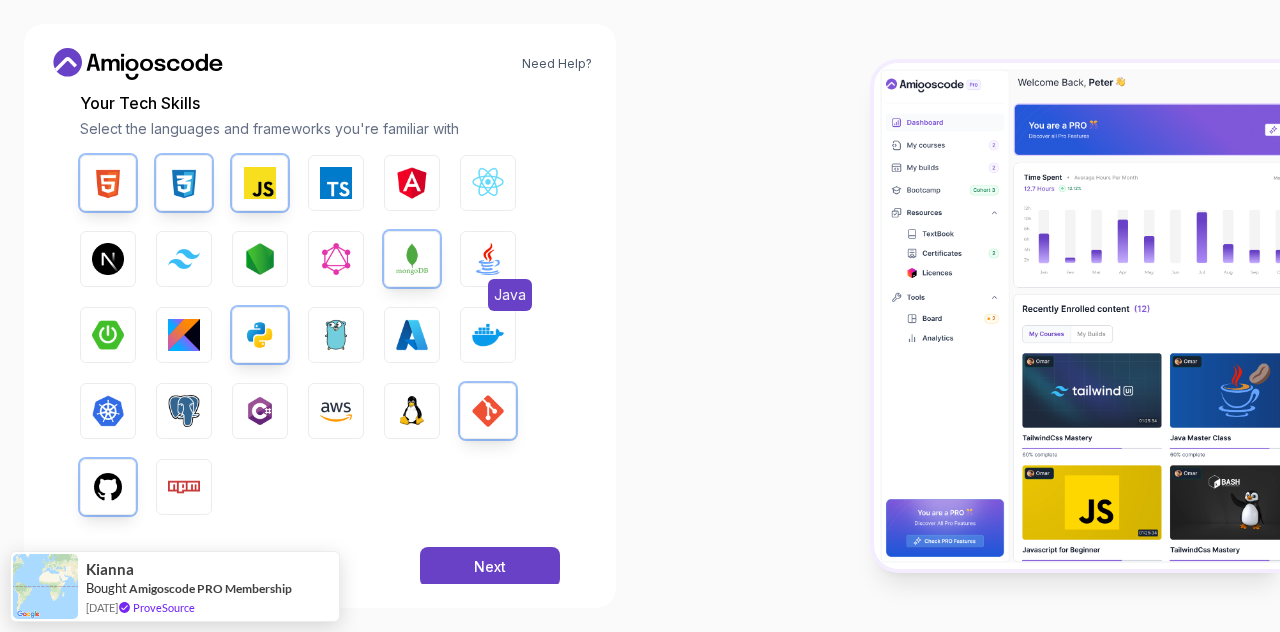 click at bounding box center [488, 259] 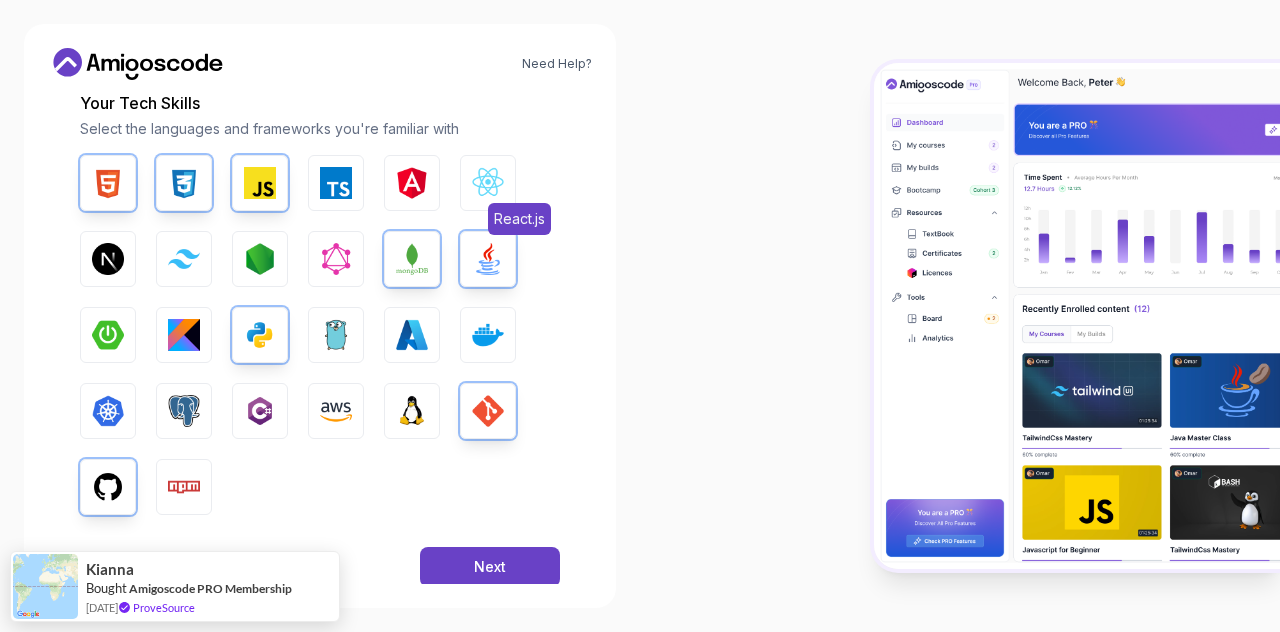 click on "React.js" at bounding box center (488, 183) 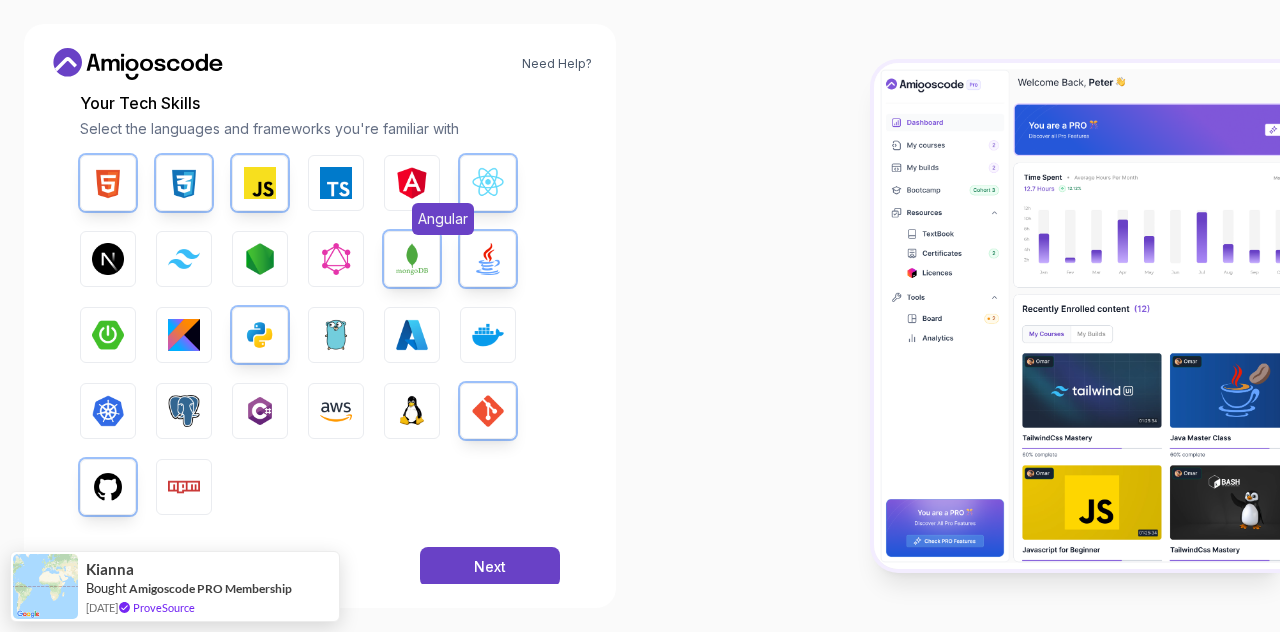 click at bounding box center [412, 183] 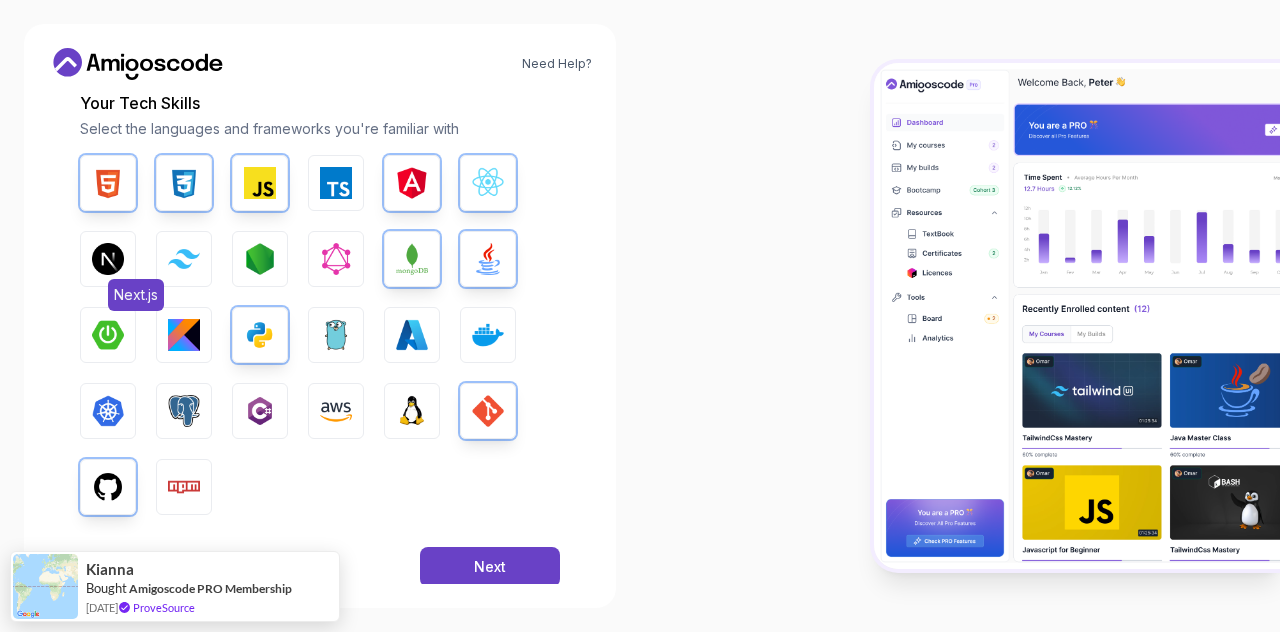 click on "Next.js" at bounding box center [108, 259] 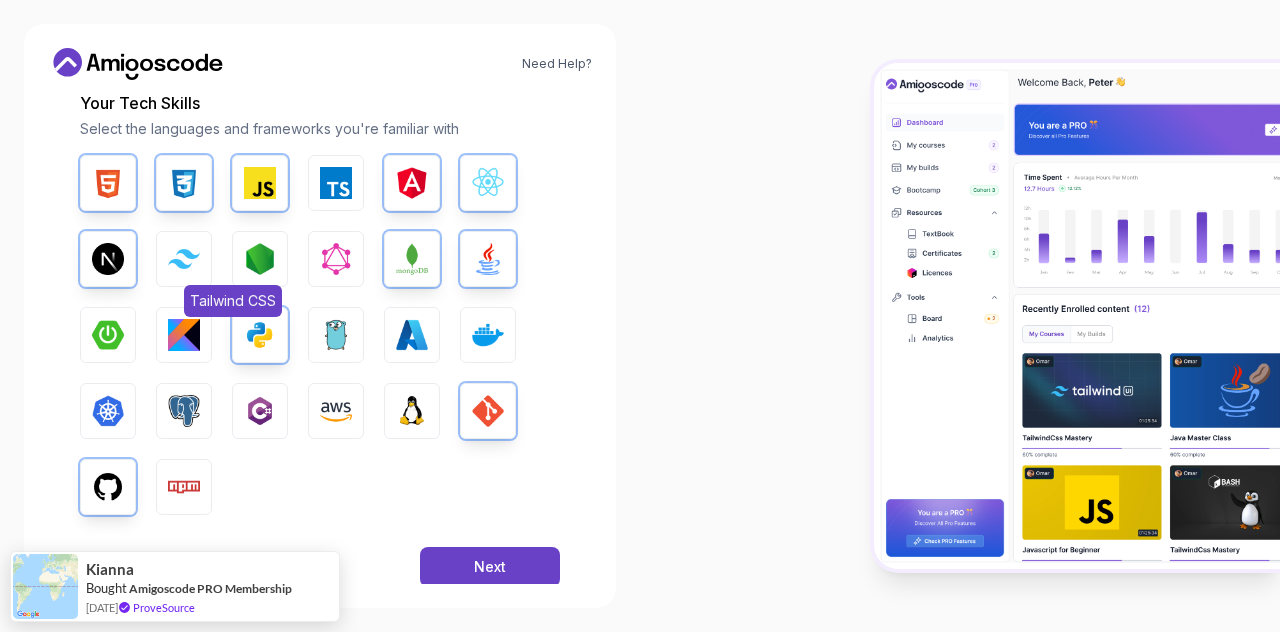 click at bounding box center [184, 258] 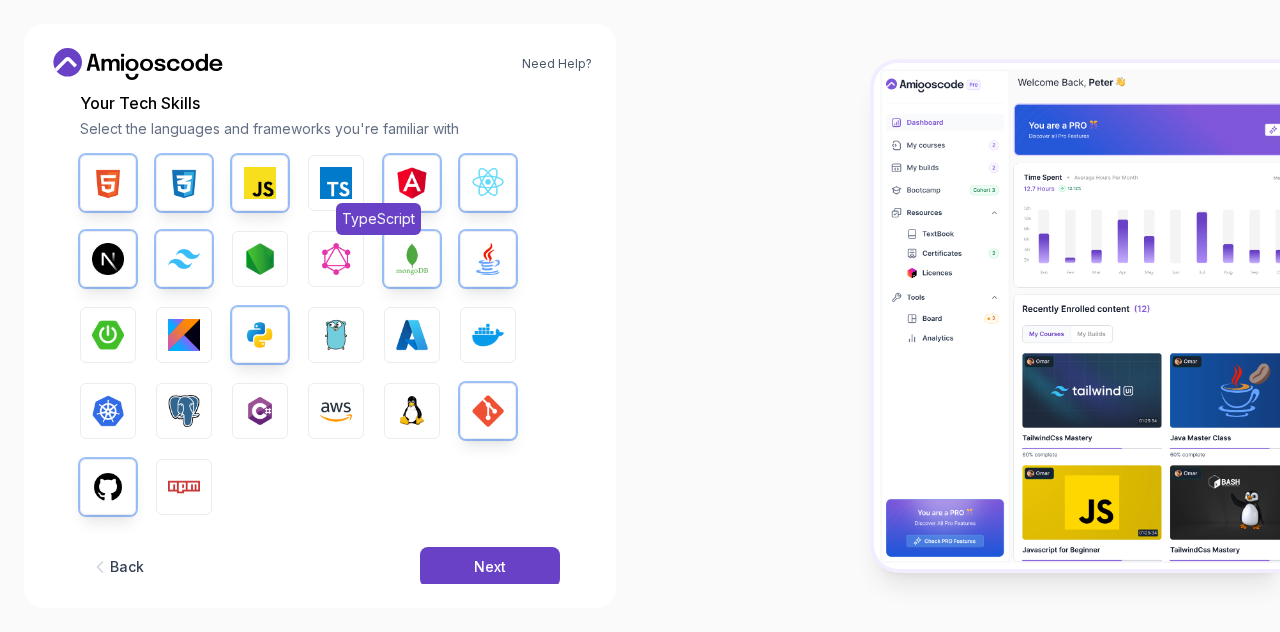 click at bounding box center (336, 183) 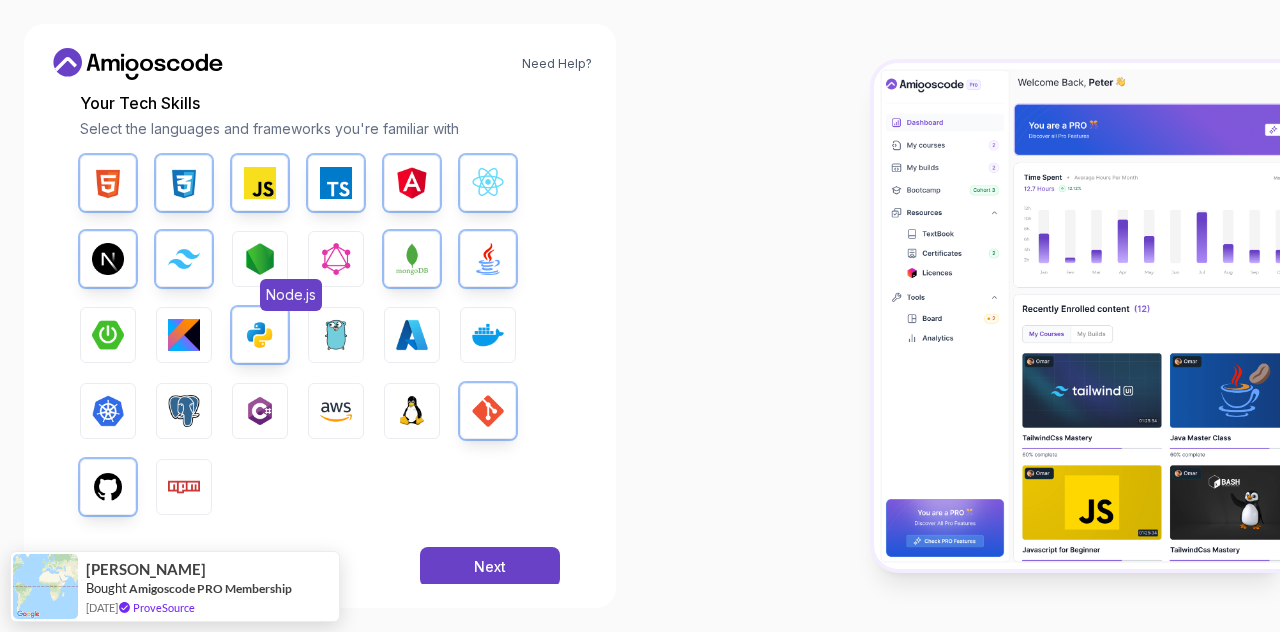 click at bounding box center (260, 259) 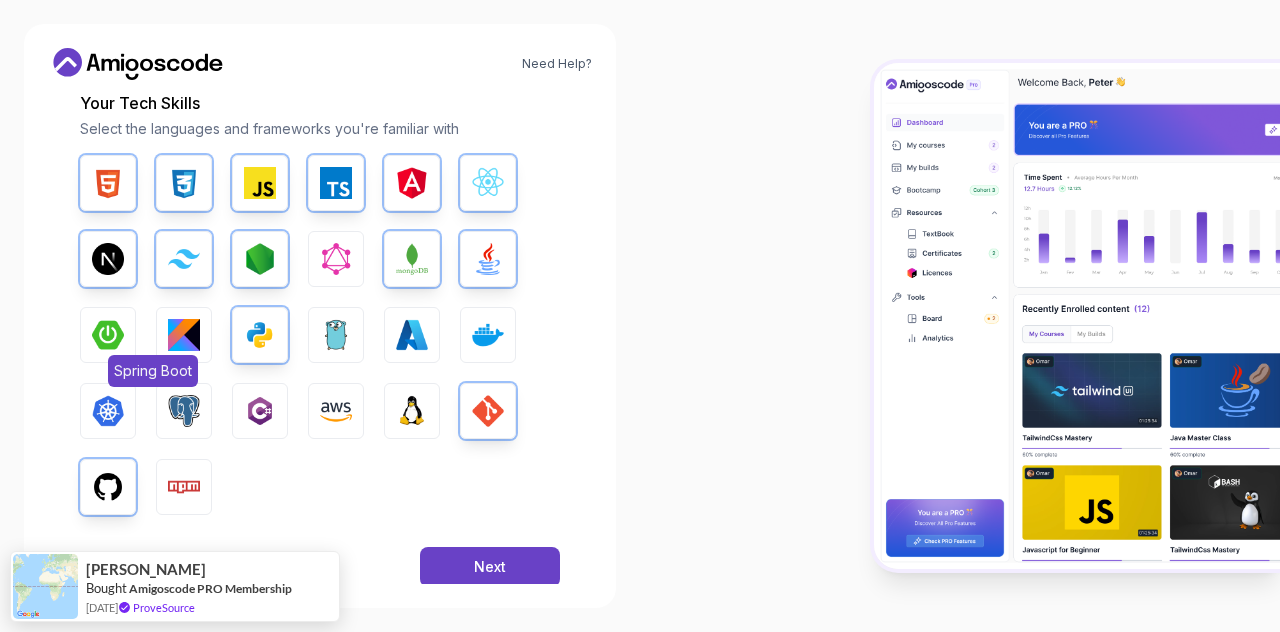click on "Spring Boot" at bounding box center [108, 335] 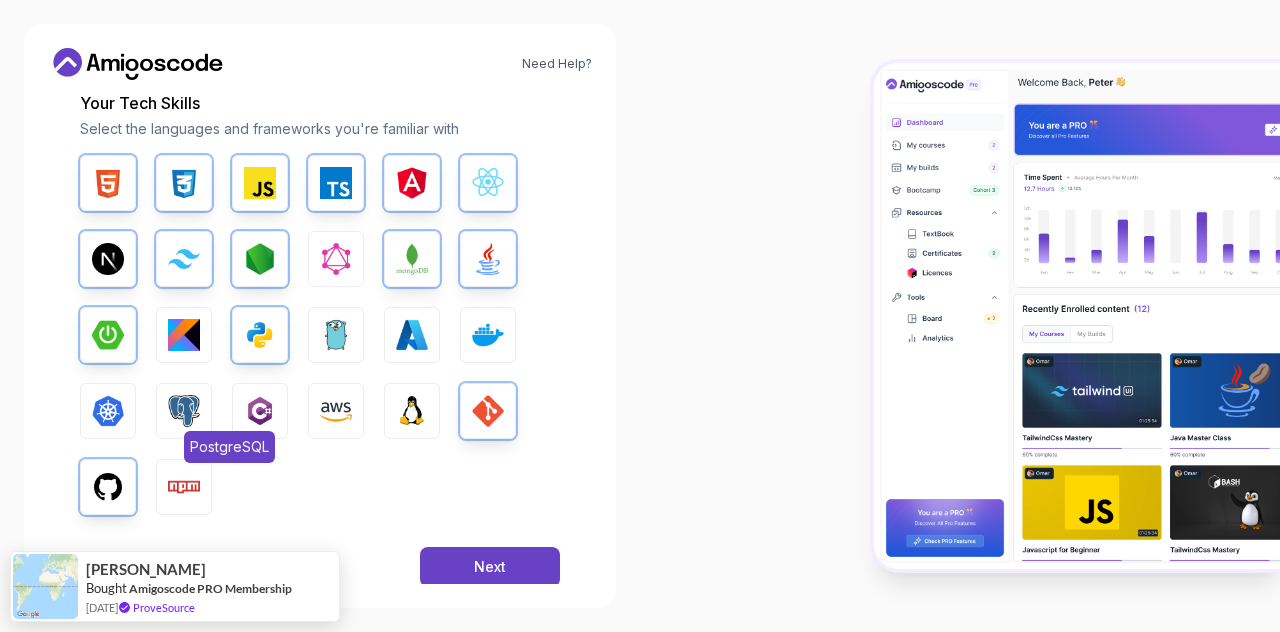 click at bounding box center [184, 411] 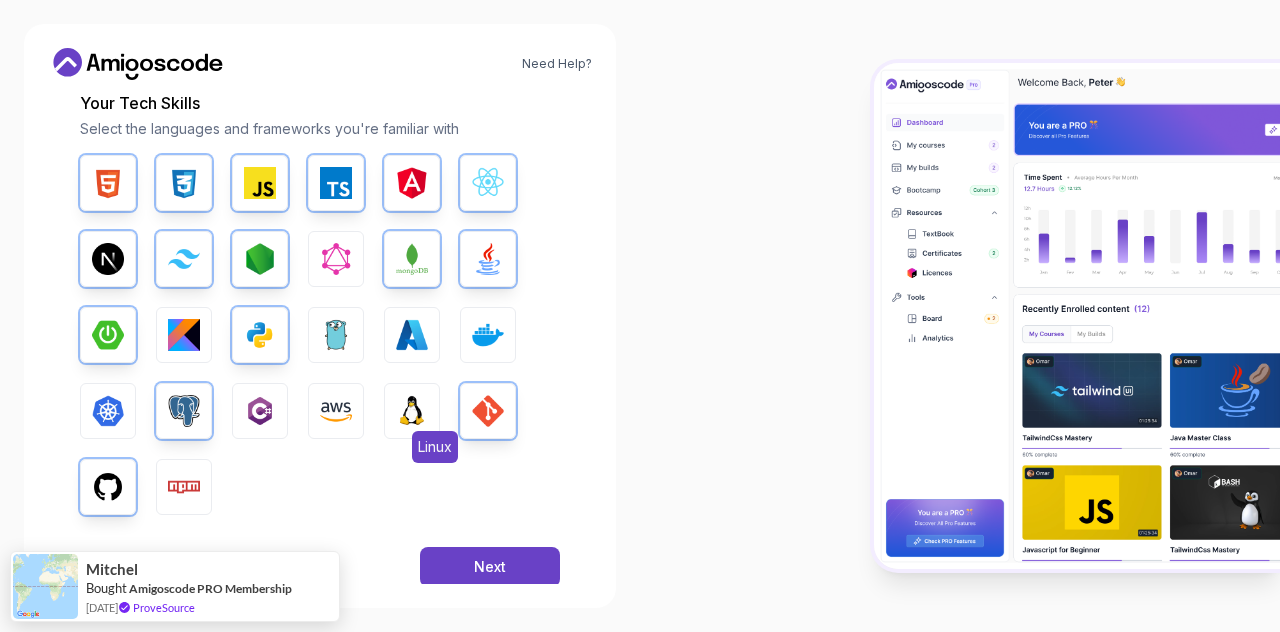 click at bounding box center (412, 411) 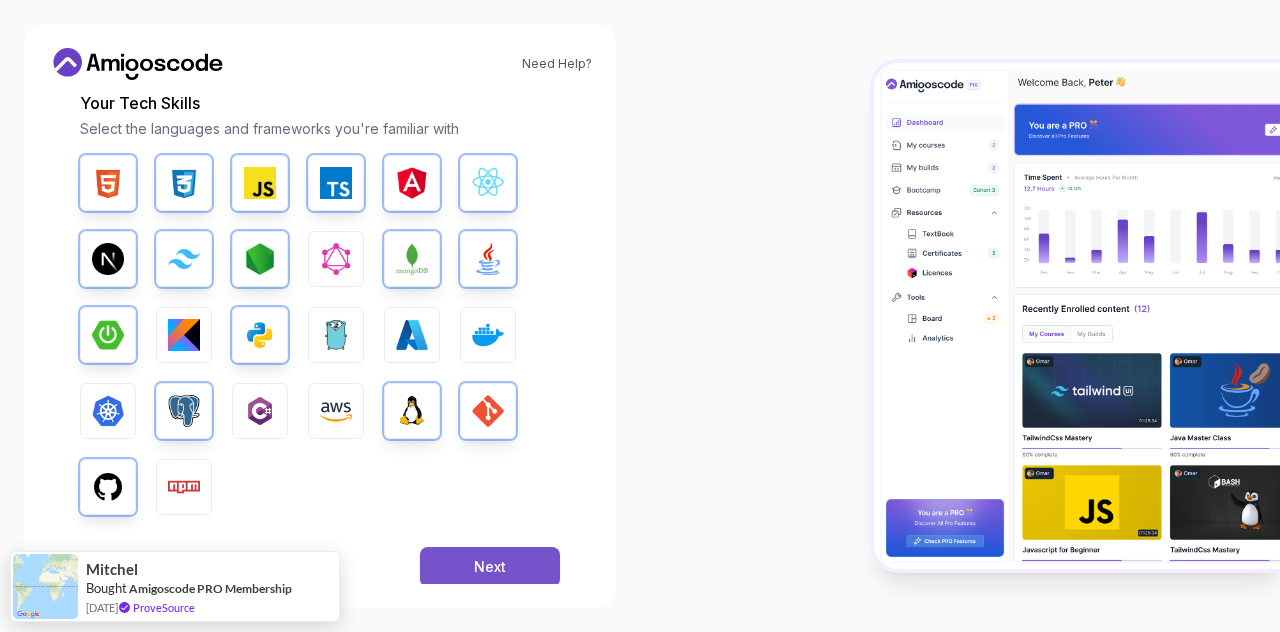 click on "Next" at bounding box center [490, 567] 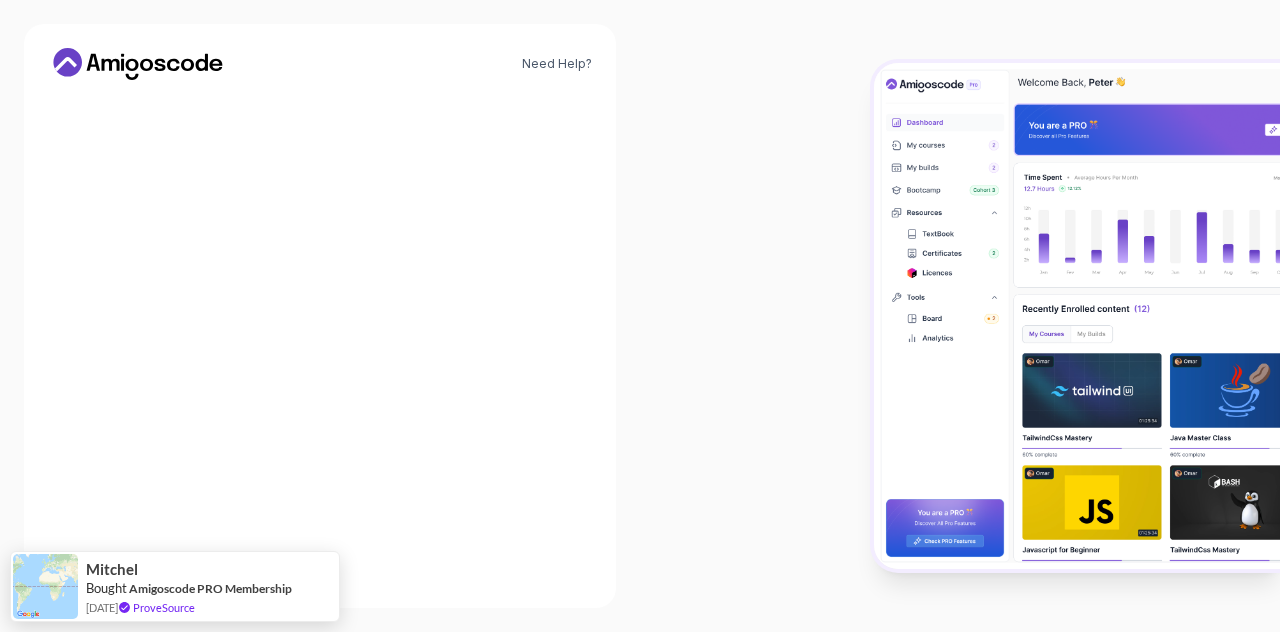 scroll, scrollTop: 274, scrollLeft: 0, axis: vertical 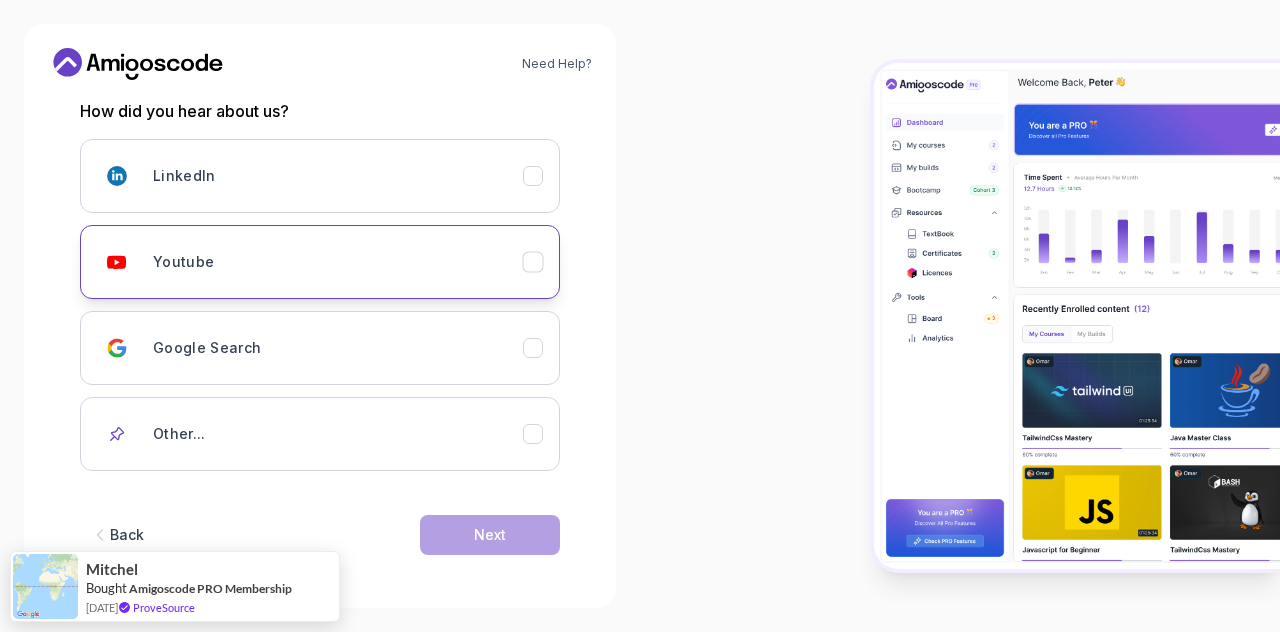 click on "Youtube" at bounding box center (338, 262) 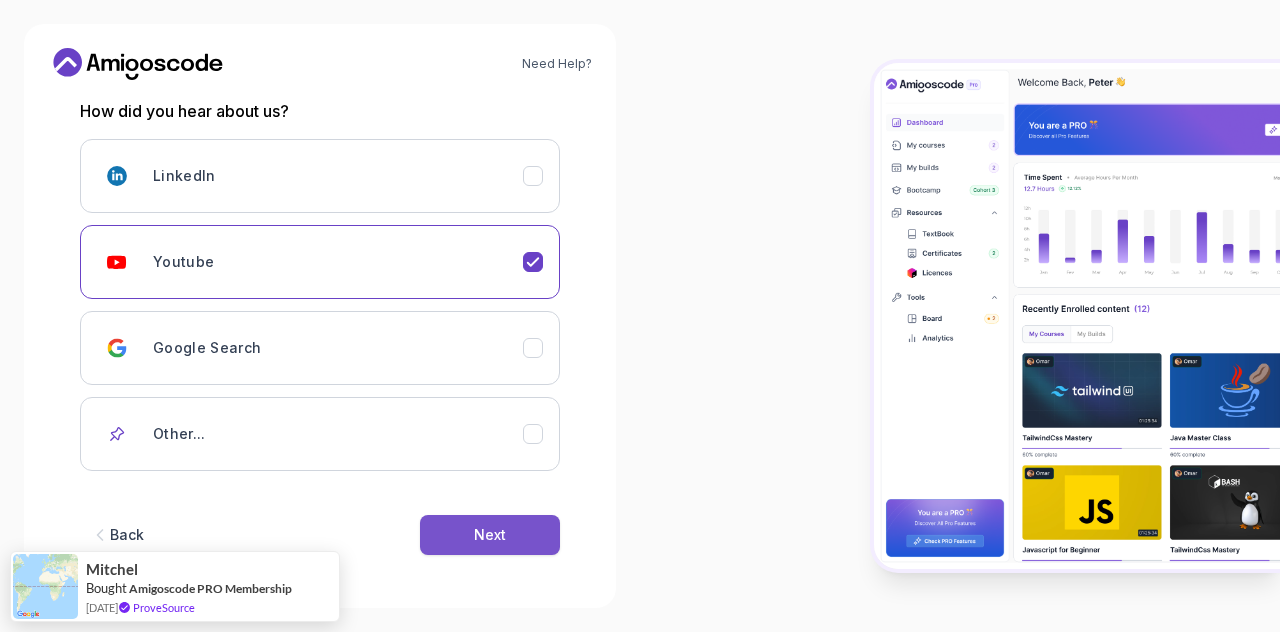click on "Next" at bounding box center [490, 535] 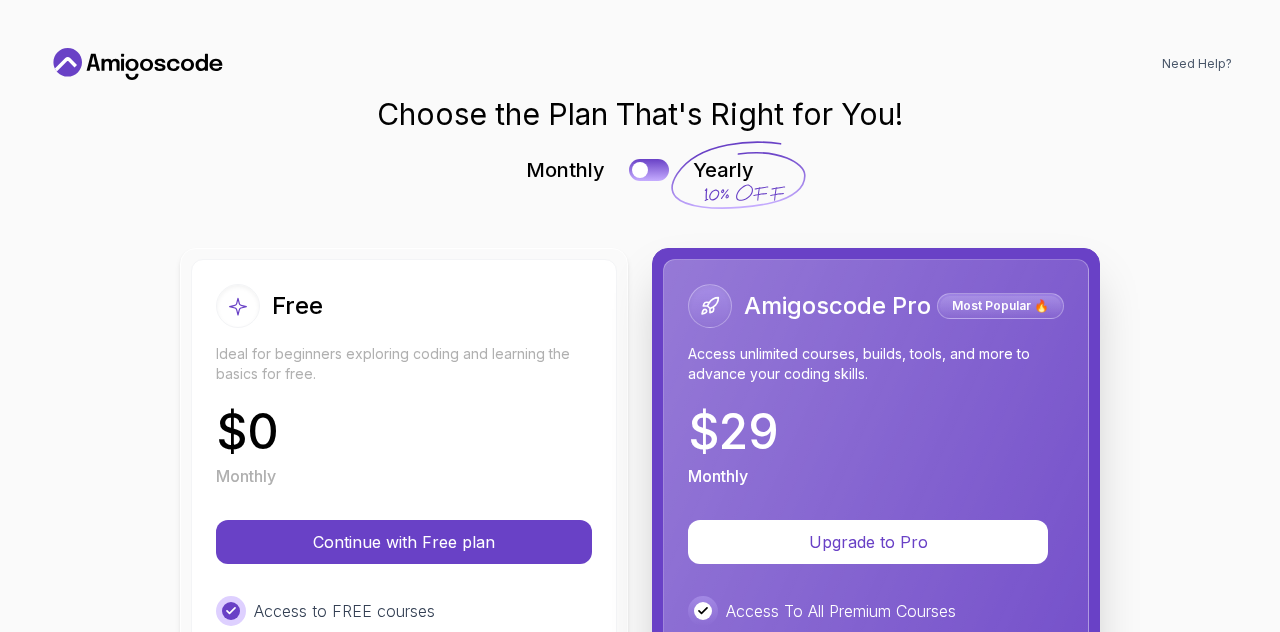 scroll, scrollTop: 0, scrollLeft: 0, axis: both 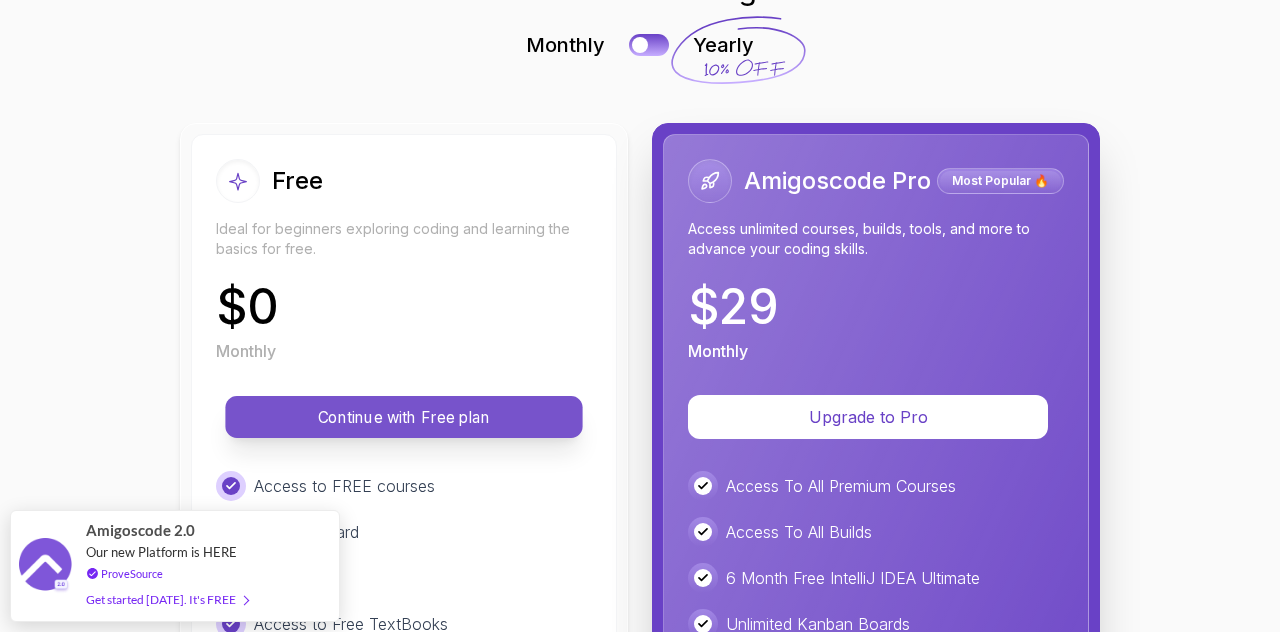 click on "Continue with Free plan" at bounding box center (404, 417) 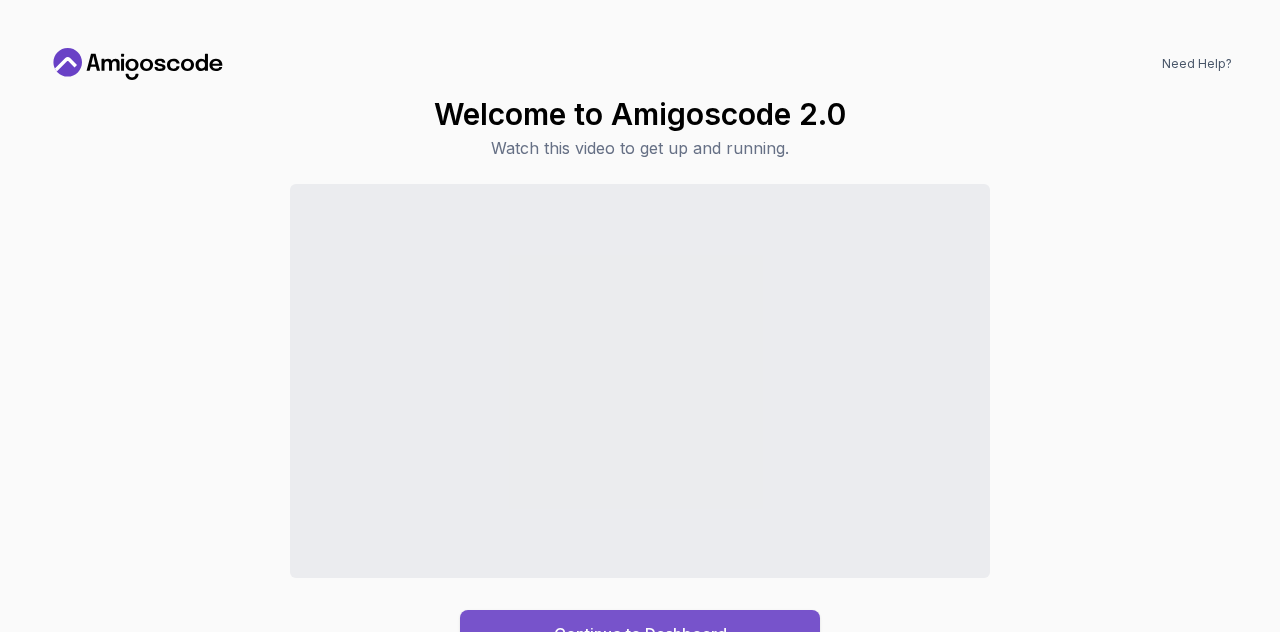 click on "Continue to Dashboard" at bounding box center [640, 634] 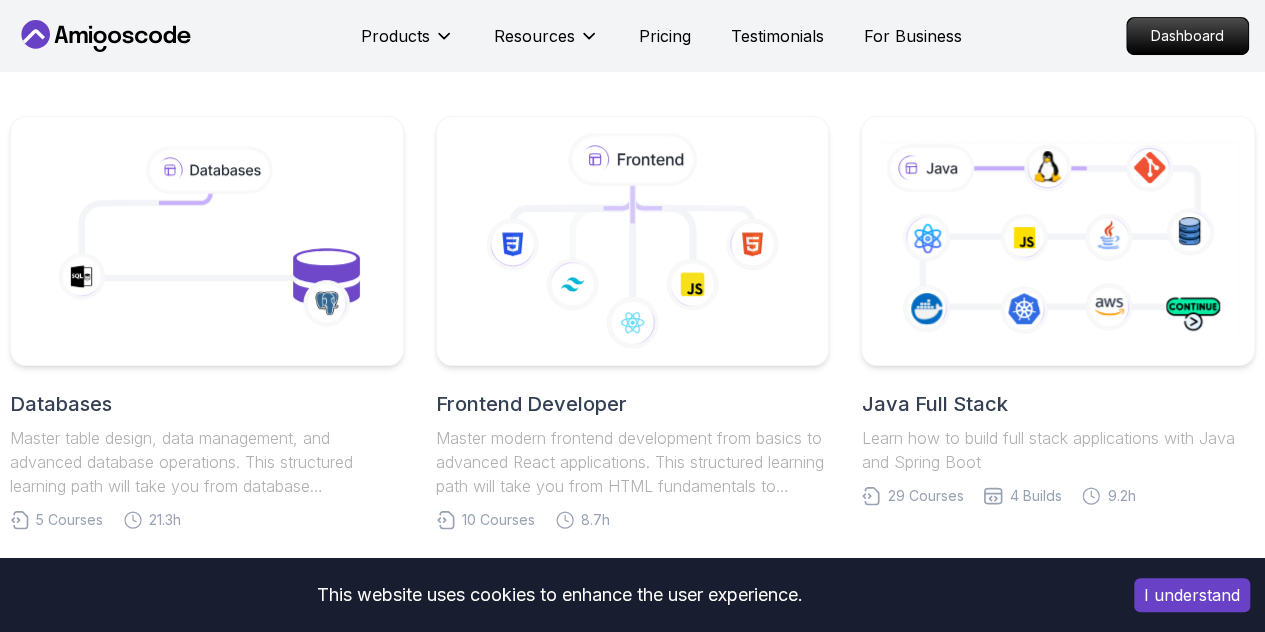 scroll, scrollTop: 581, scrollLeft: 0, axis: vertical 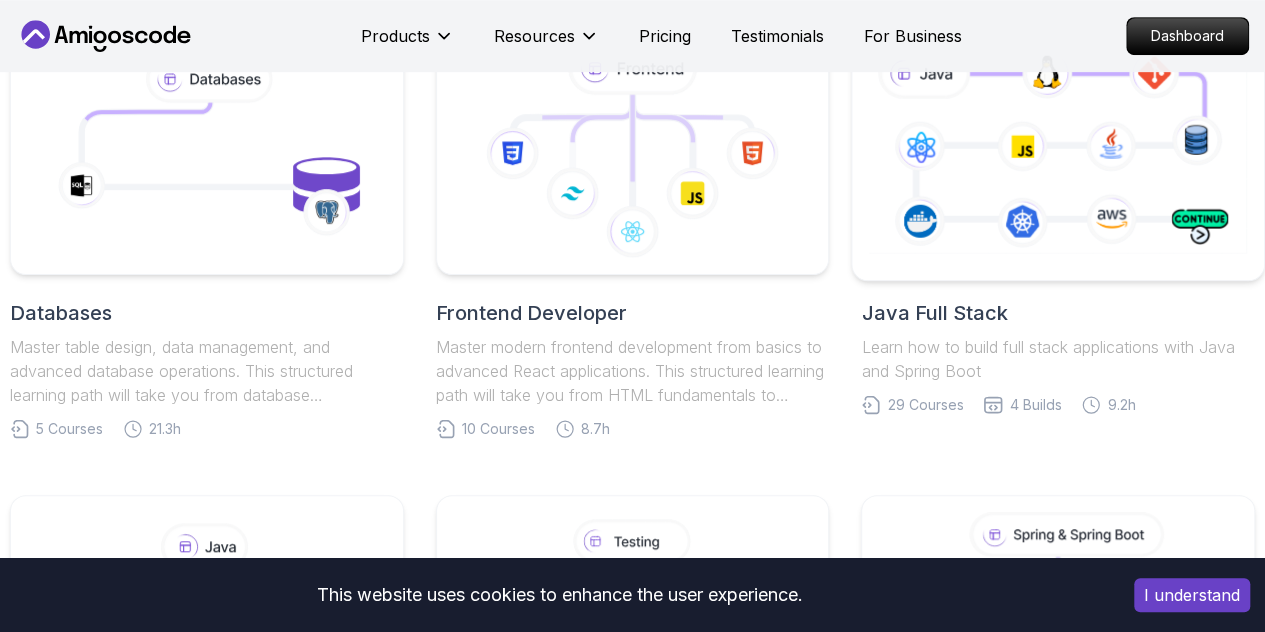 click 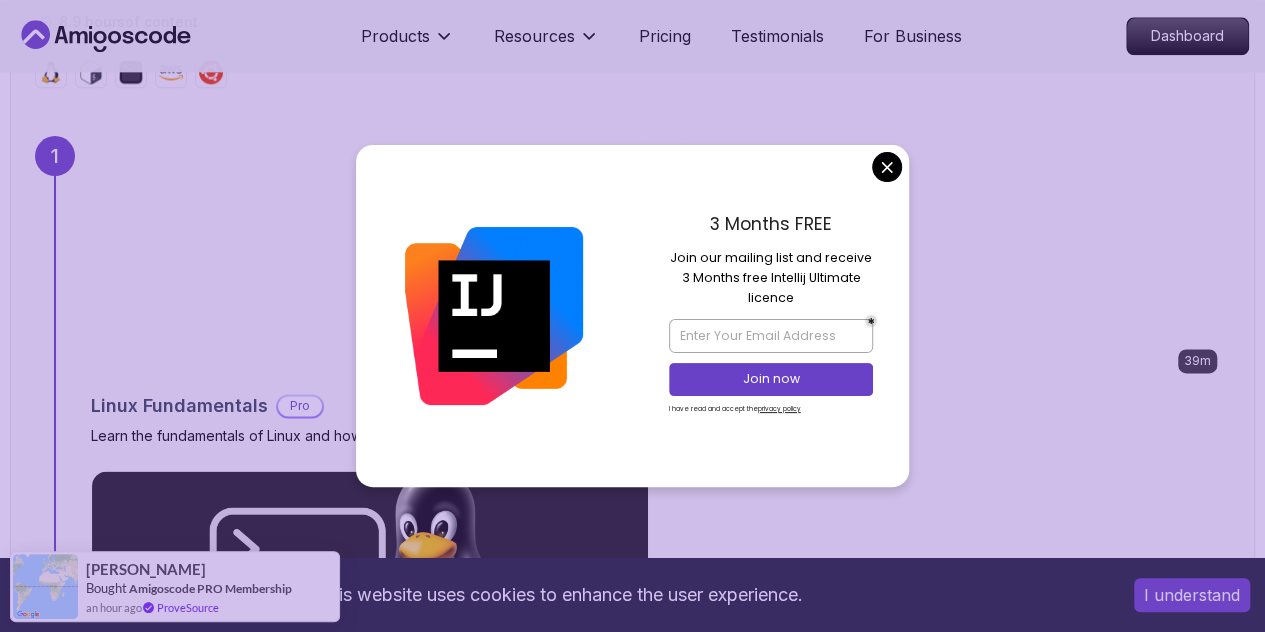 scroll, scrollTop: 1325, scrollLeft: 0, axis: vertical 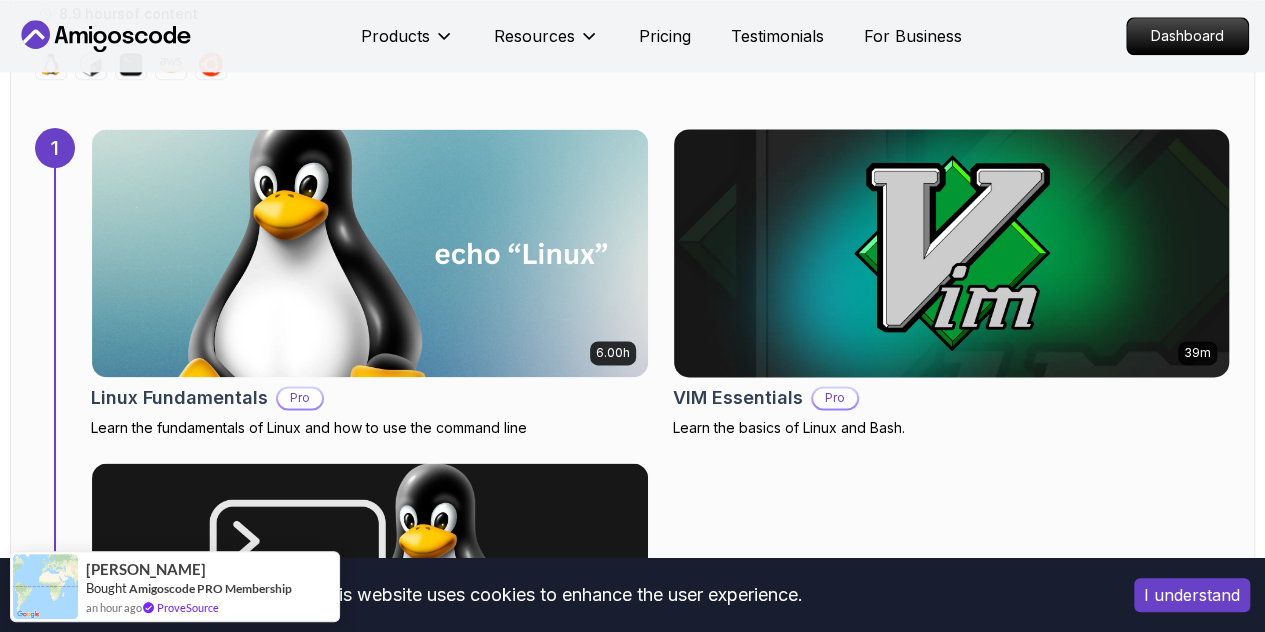 click on "This website uses cookies to enhance the user experience. I understand Products Resources Pricing Testimonials For Business Dashboard Products Resources Pricing Testimonials For Business Dashboard Java Full Stack Java Full Stack  Roadmap Learn how to build full stack applications with Java and Spring Boot Getting Started Let’s kick things off! Begin your journey by completing the first step and unlocking your roadmap. 1 Linux and Operating Systems Learn the core building blocks of web development intermediate 3   Courses   8.9 hours  of content 1 6.00h Linux Fundamentals Pro Learn the fundamentals of Linux and how to use the command line 39m VIM Essentials Pro Learn the basics of Linux and Bash. 2.27h Linux for Professionals Pro Master the advanced concepts and techniques of Linux with our comprehensive course designed for professionals. 2 Version Control Learn how to manage your code beginner 2   Courses   12.7 hours  of content 2 2.55h Git & GitHub Fundamentals Learn the fundamentals of Git and GitHub. 3" at bounding box center [632, 6944] 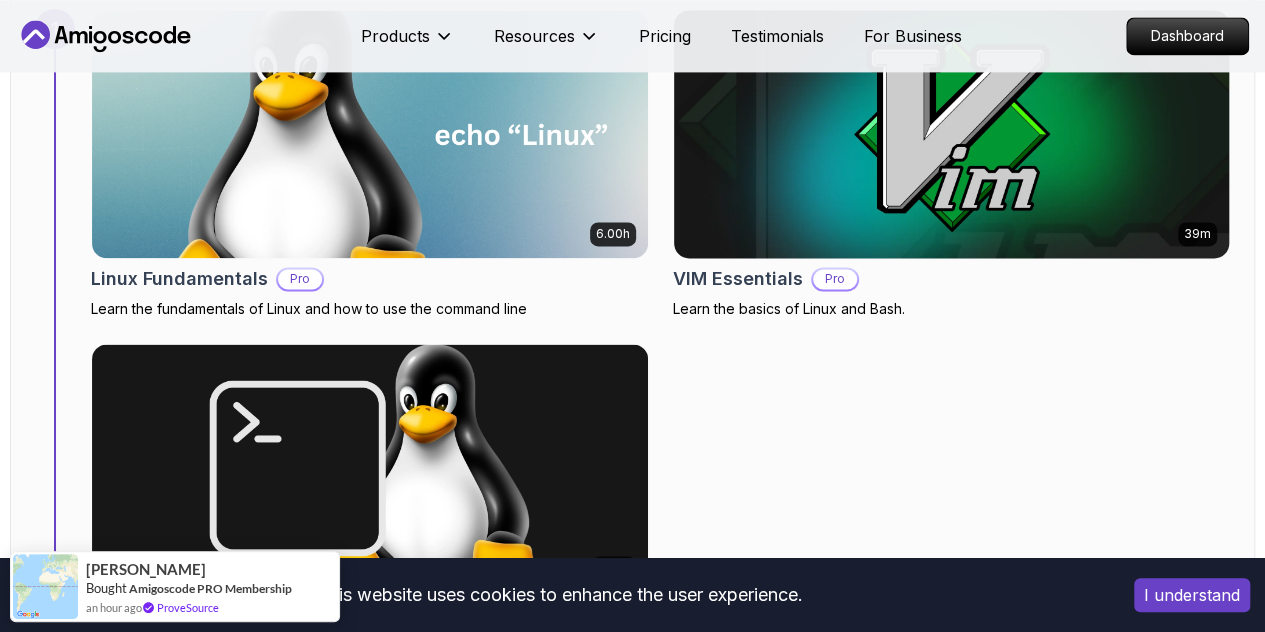 scroll, scrollTop: 1217, scrollLeft: 0, axis: vertical 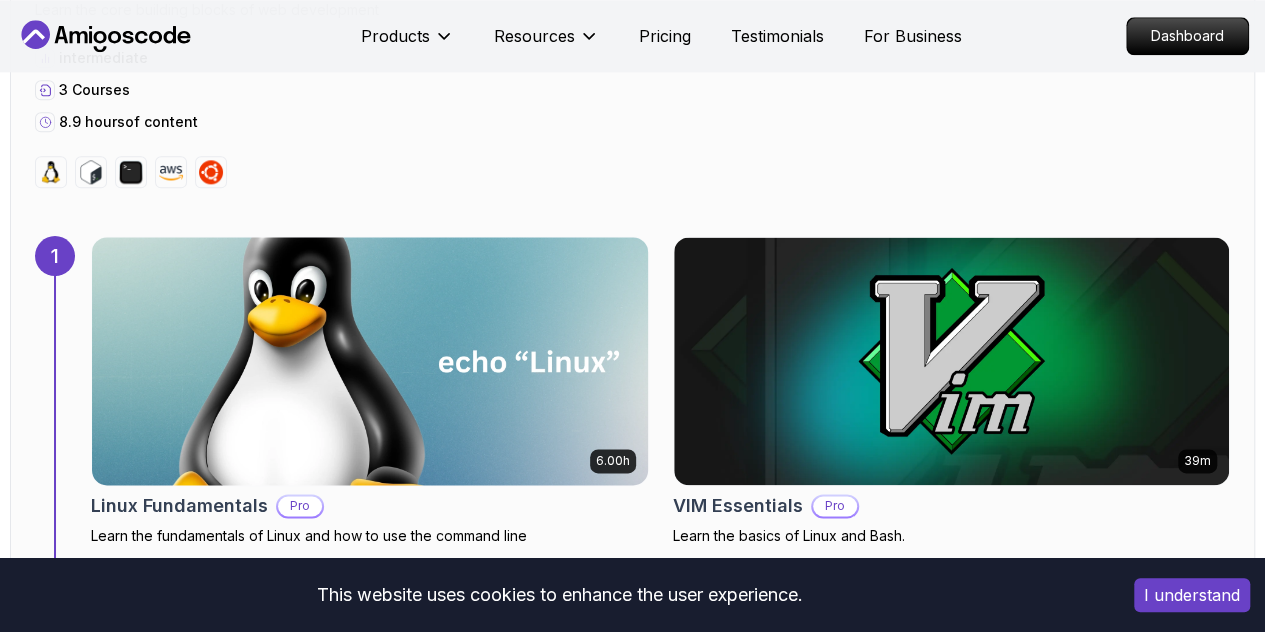click at bounding box center (369, 361) 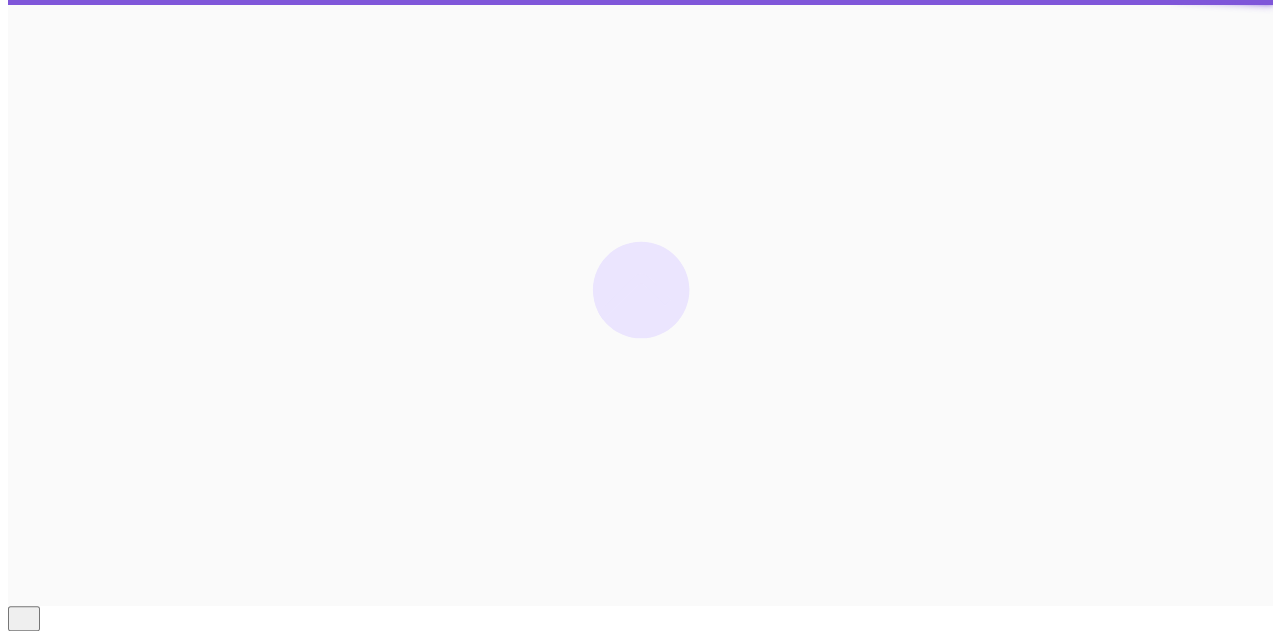 scroll, scrollTop: 0, scrollLeft: 0, axis: both 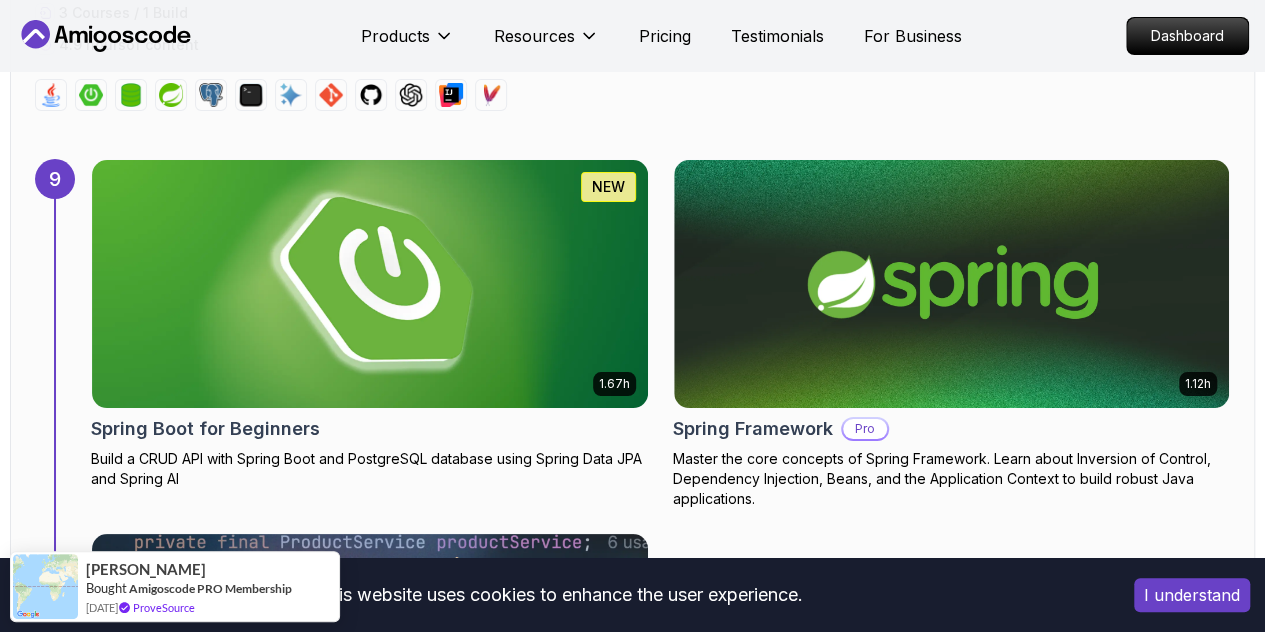 click at bounding box center [370, 284] 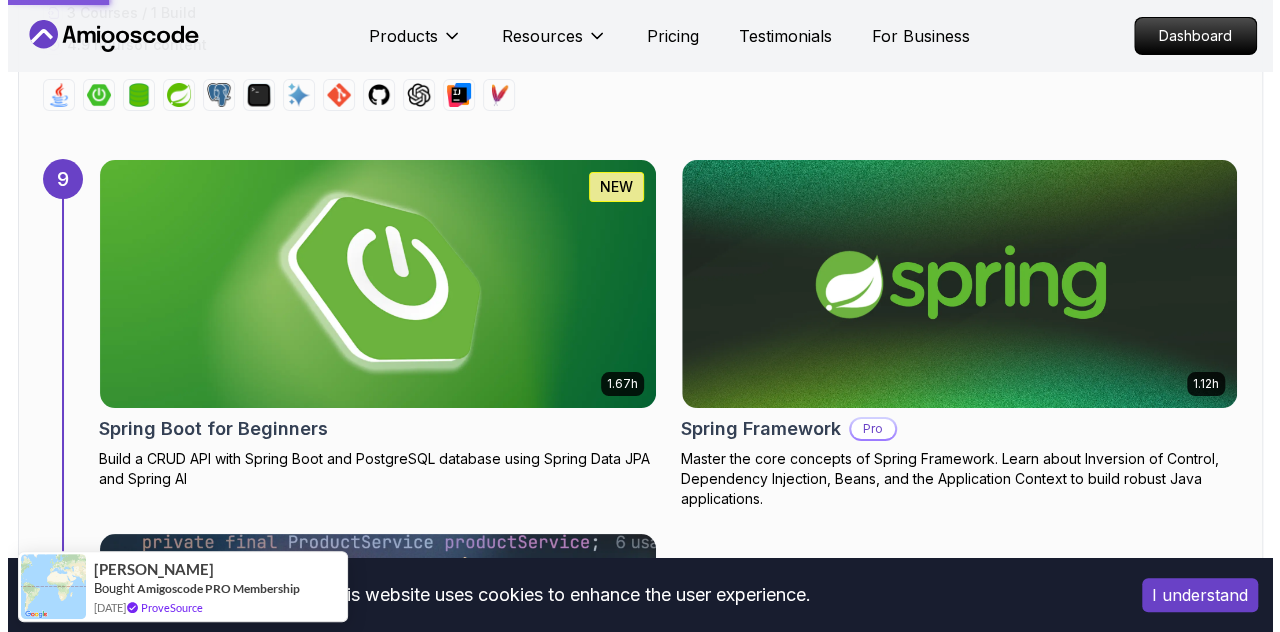 scroll, scrollTop: 0, scrollLeft: 0, axis: both 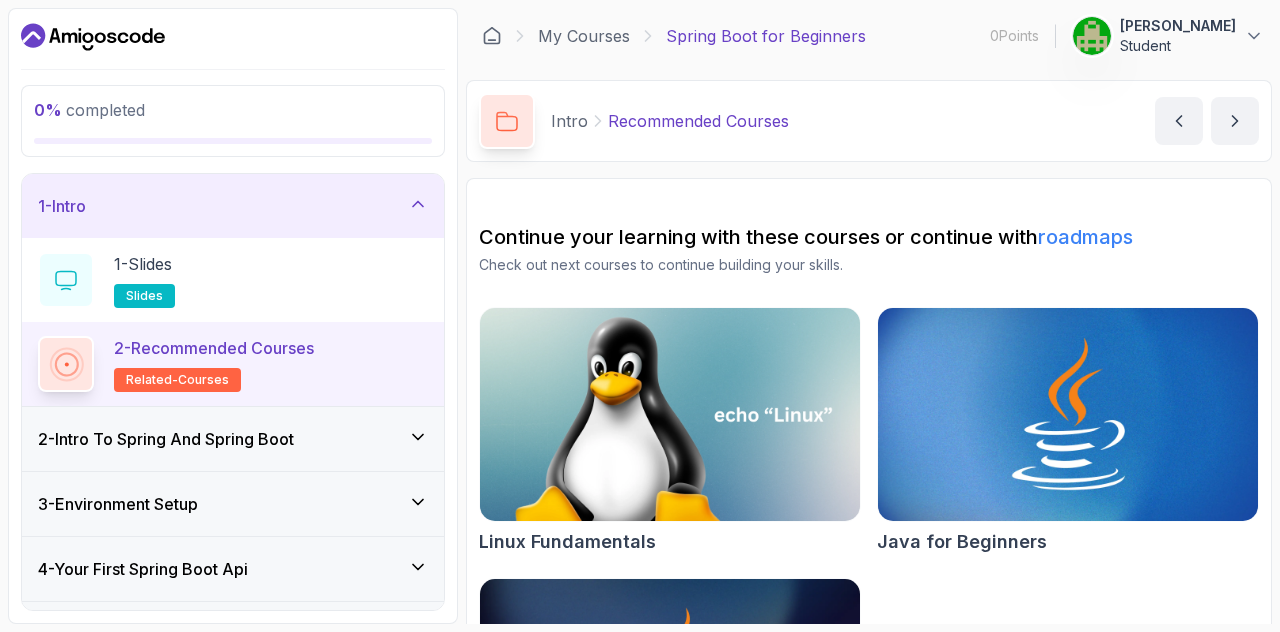 click on "Check out next courses to continue building your skills." at bounding box center (869, 265) 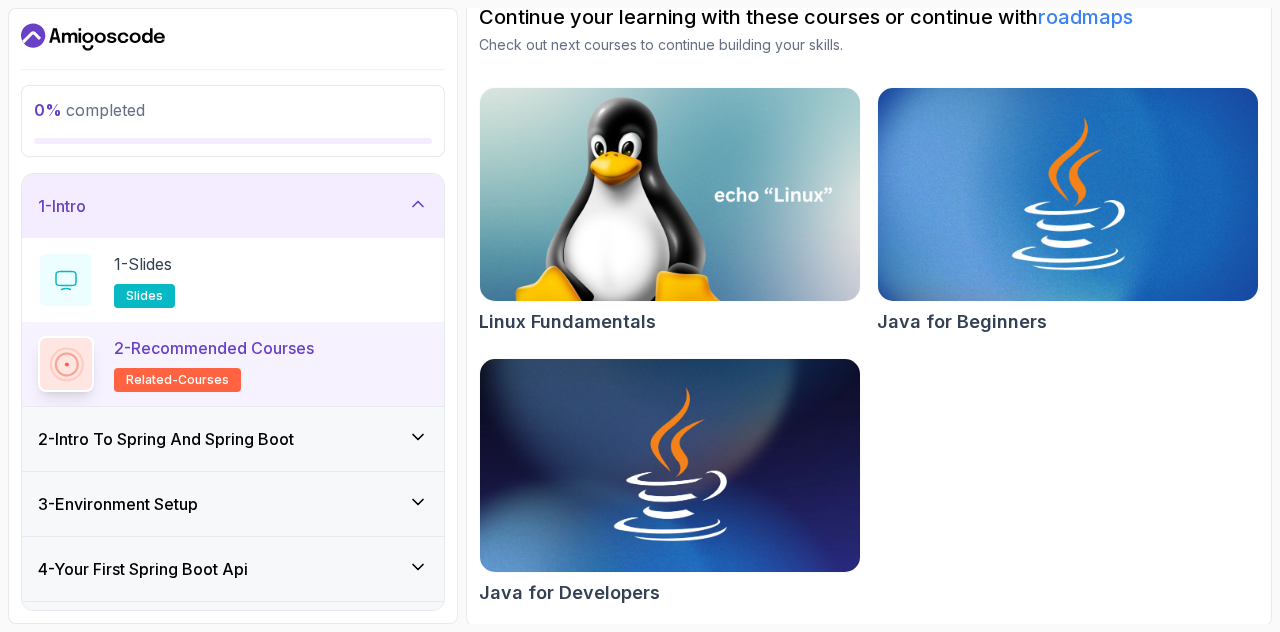 scroll, scrollTop: 0, scrollLeft: 0, axis: both 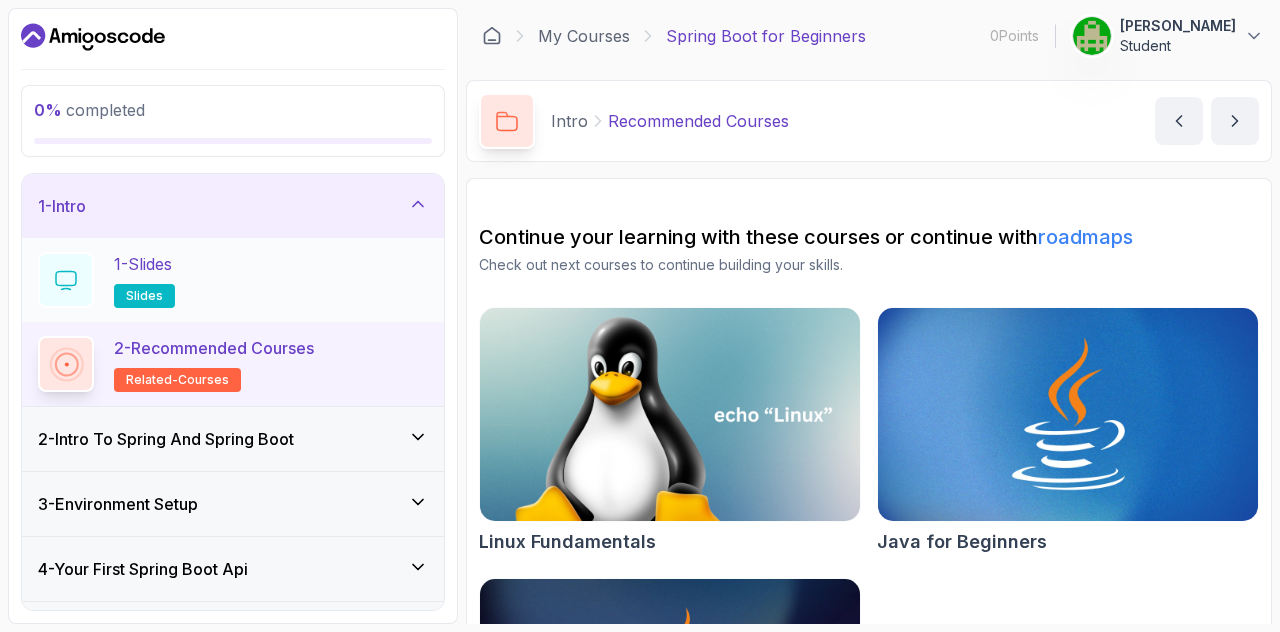 click on "1  -  Slides slides" at bounding box center (233, 280) 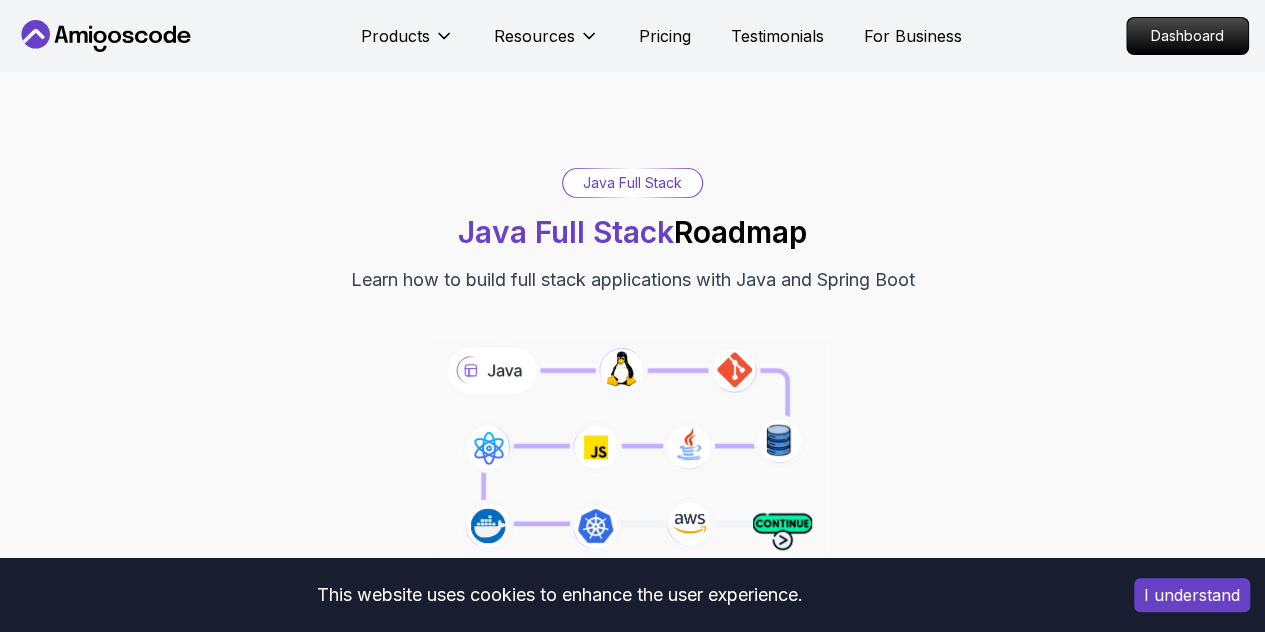 scroll, scrollTop: 128, scrollLeft: 0, axis: vertical 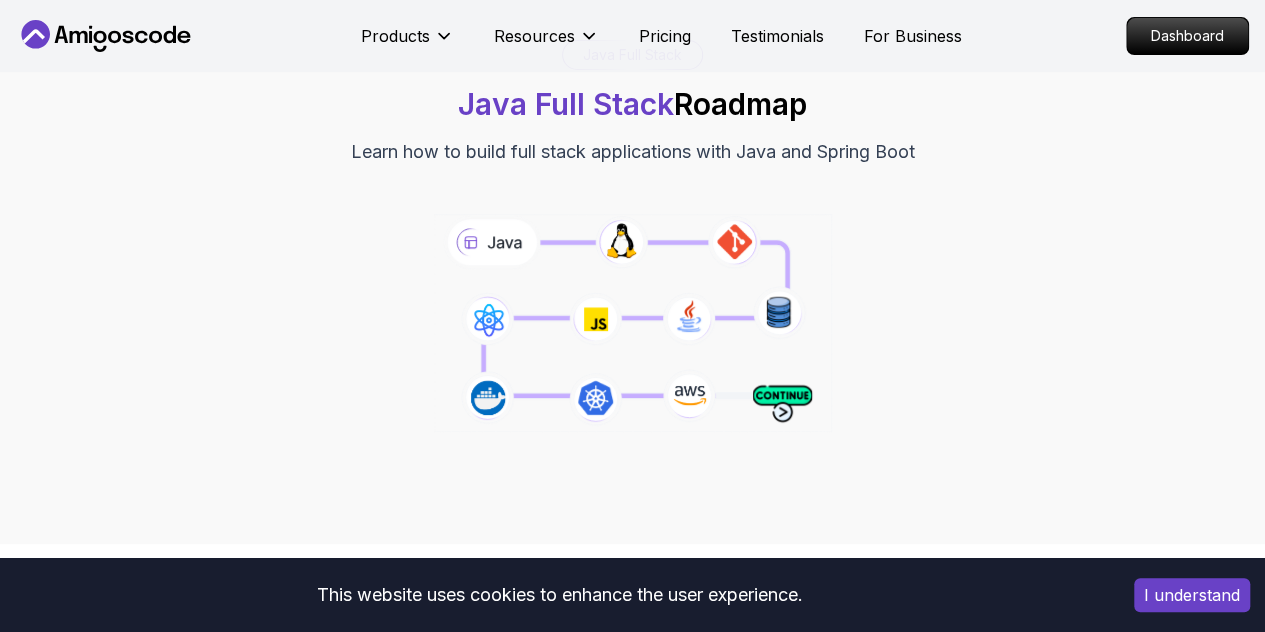 click 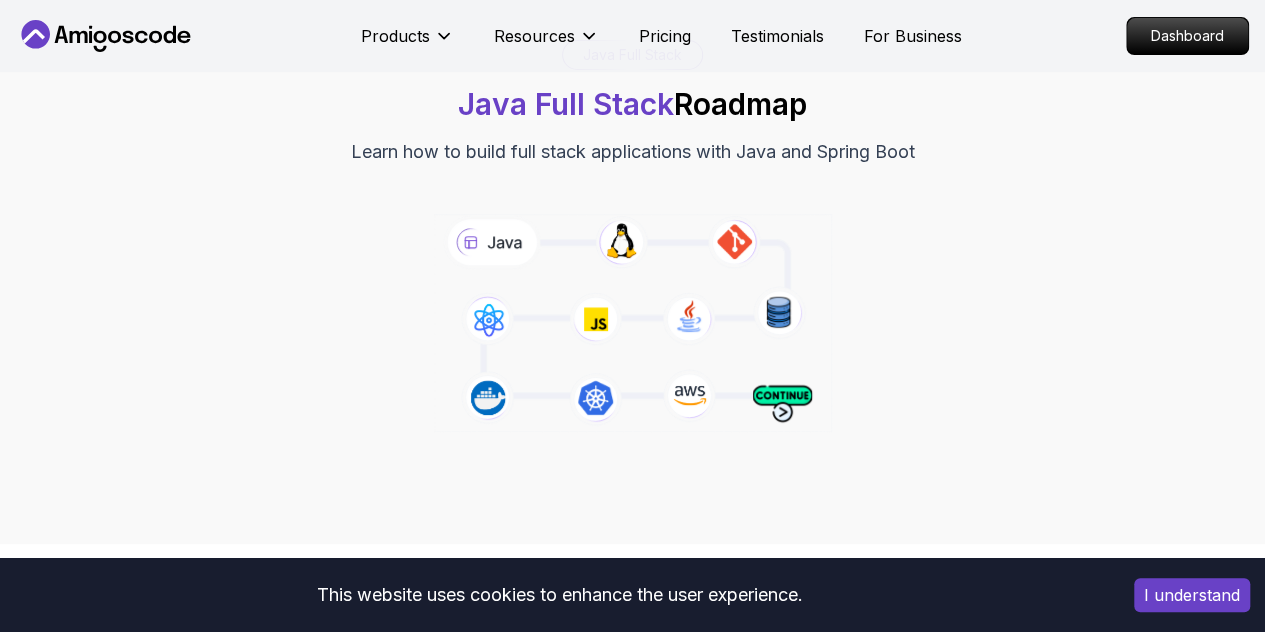 scroll, scrollTop: 0, scrollLeft: 0, axis: both 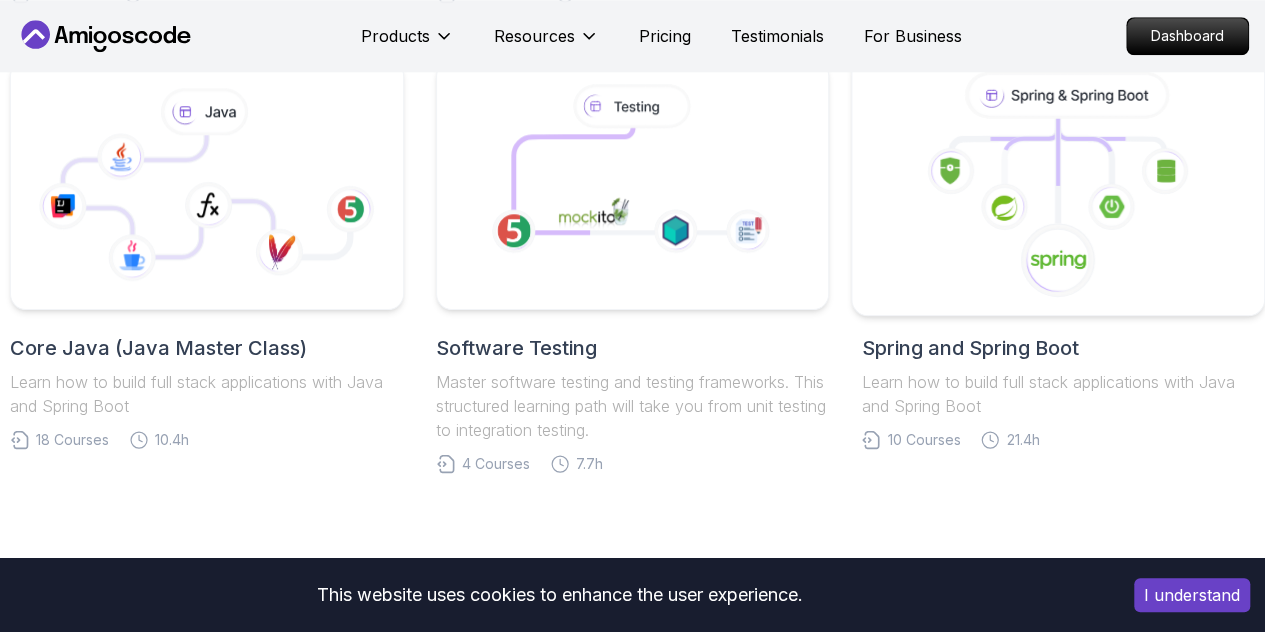 click 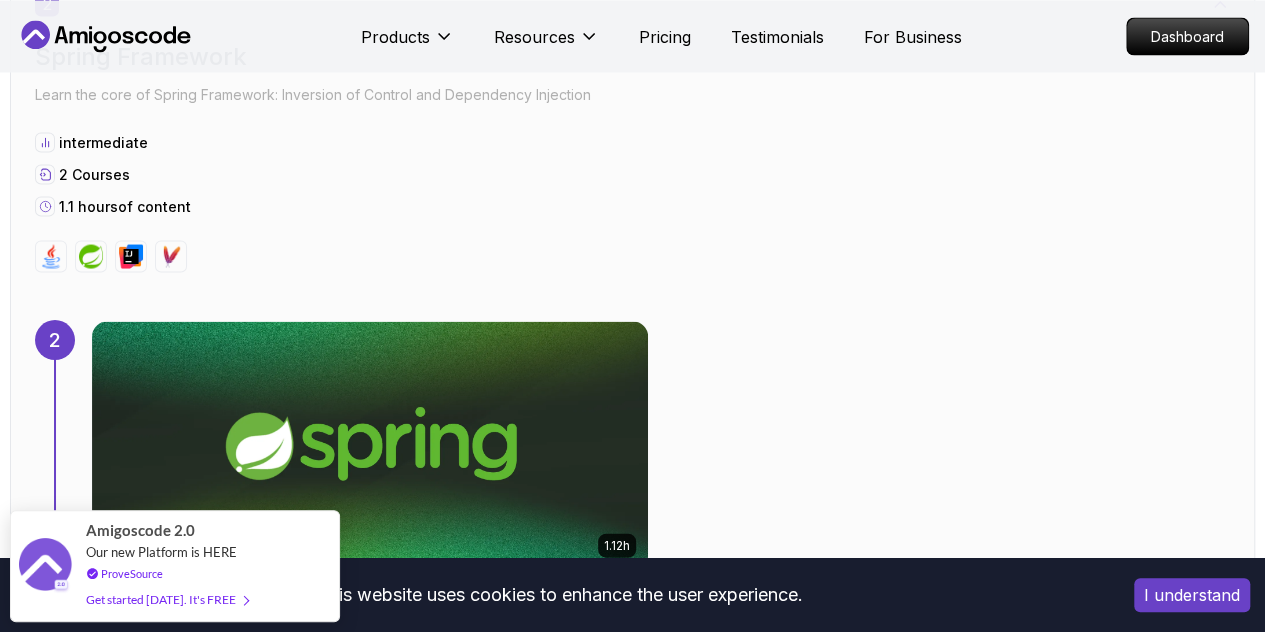 scroll, scrollTop: 1885, scrollLeft: 0, axis: vertical 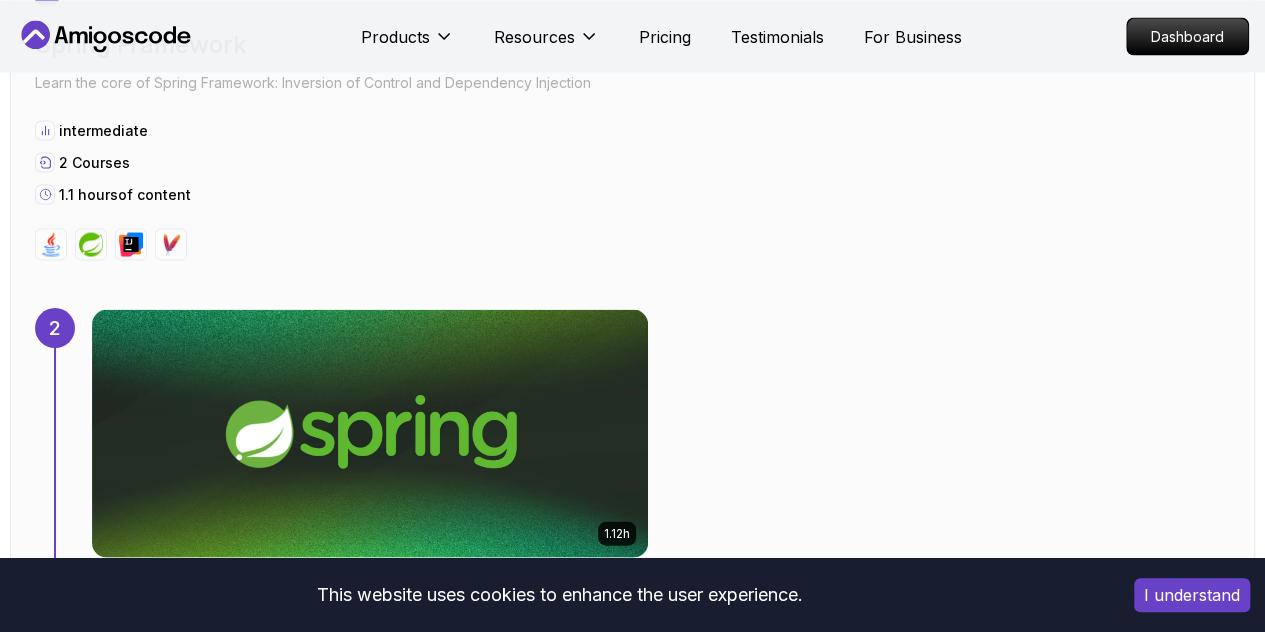 click on "1.12h Spring Framework Pro Master the core concepts of Spring Framework. Learn about Inversion of Control, Dependency Injection, Beans, and the Application Context to build robust Java applications." at bounding box center (660, 483) 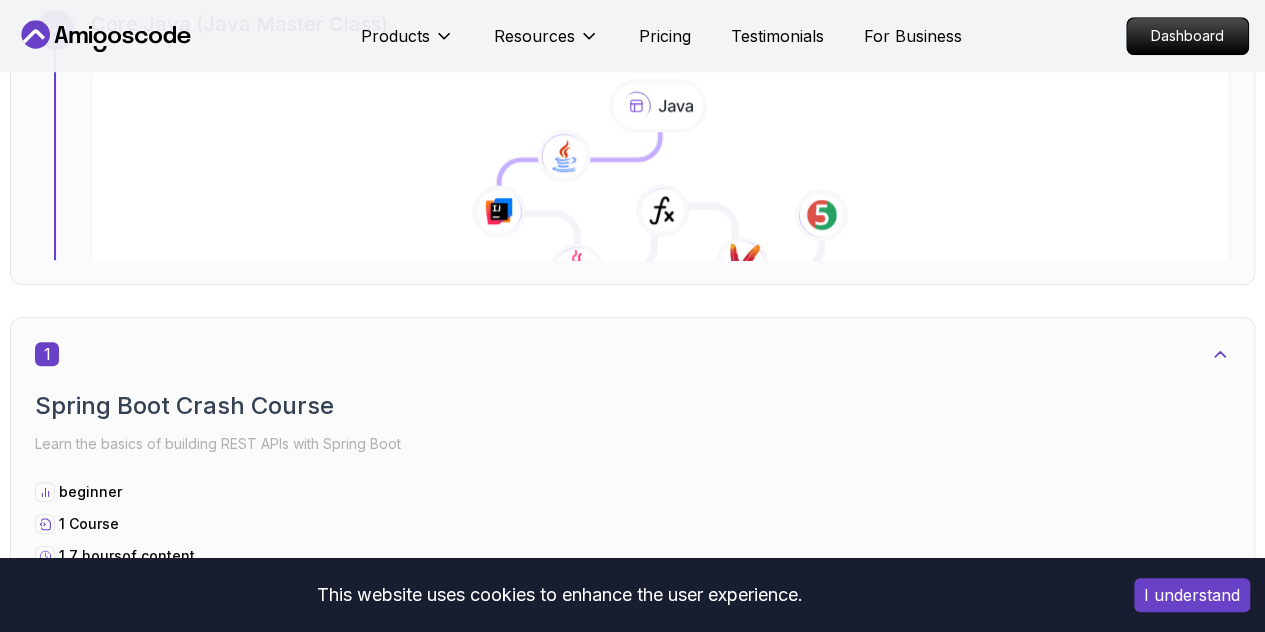 scroll, scrollTop: 0, scrollLeft: 0, axis: both 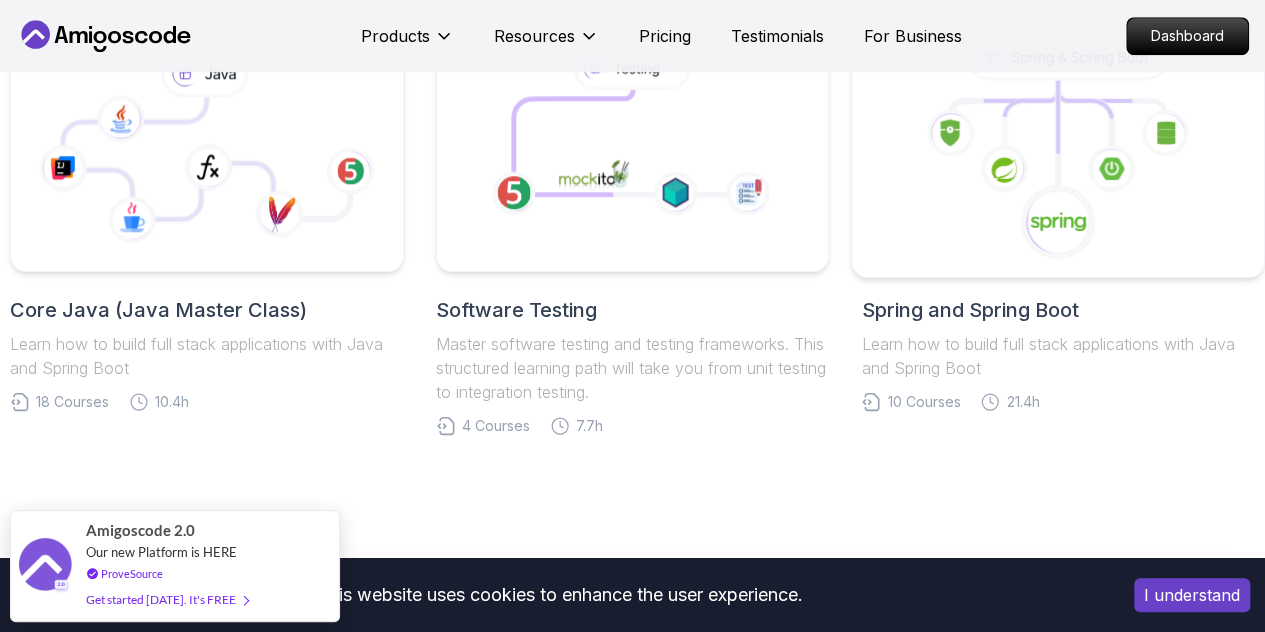 click 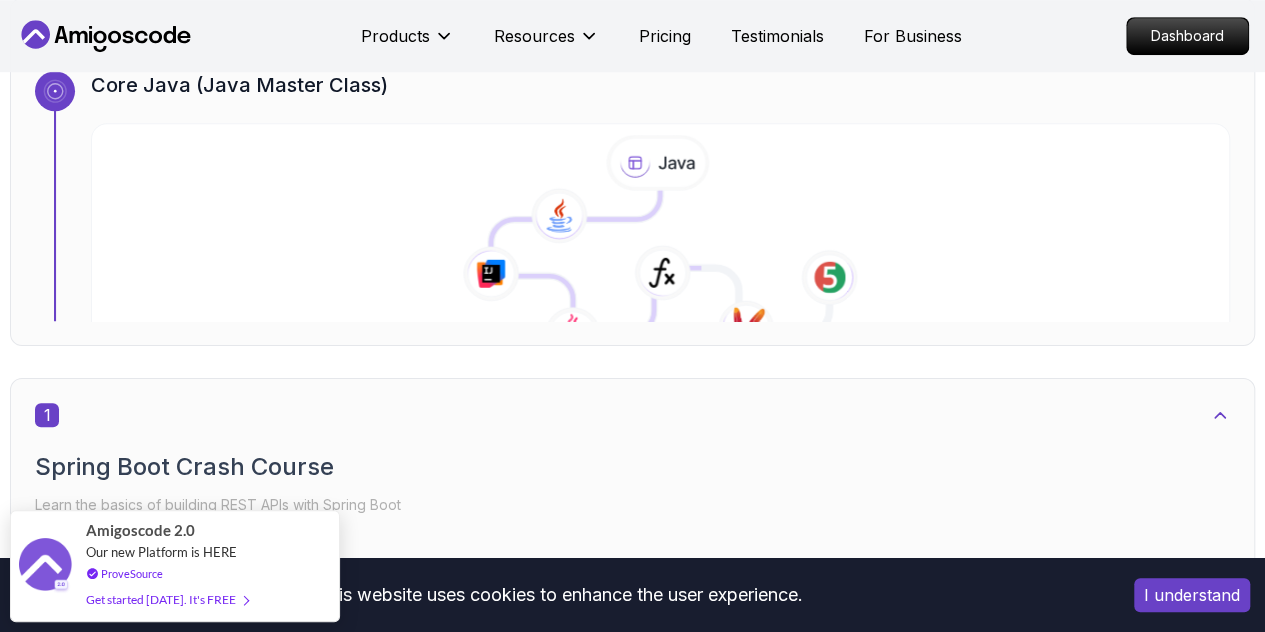 scroll, scrollTop: 736, scrollLeft: 0, axis: vertical 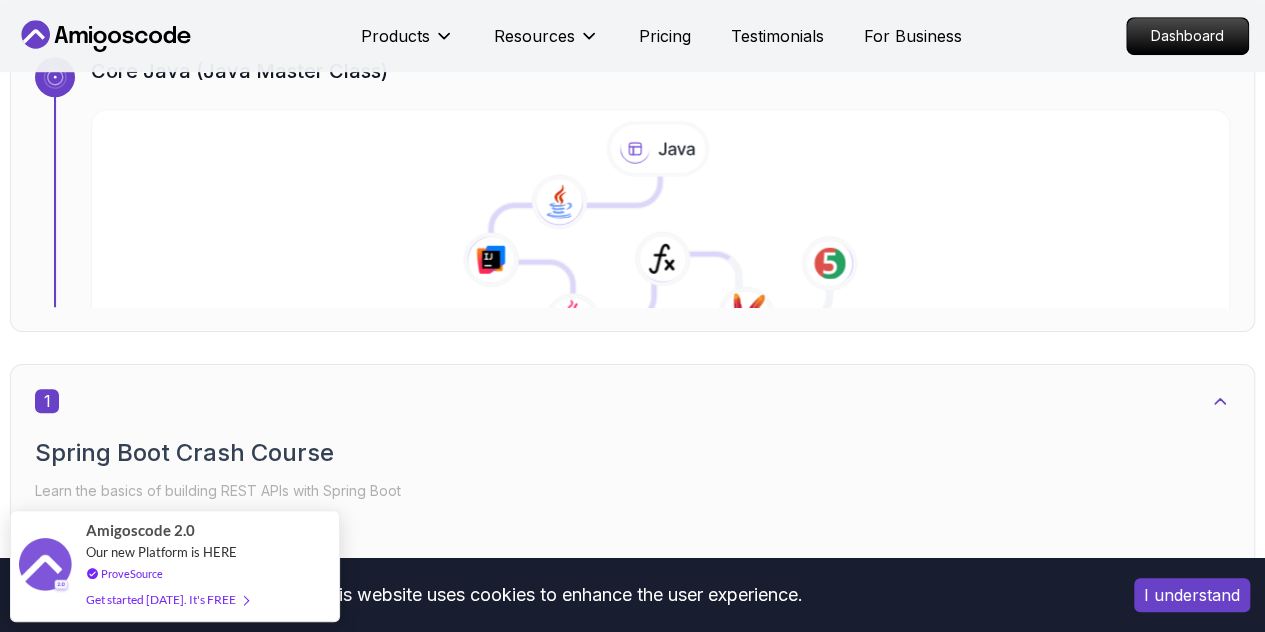 click 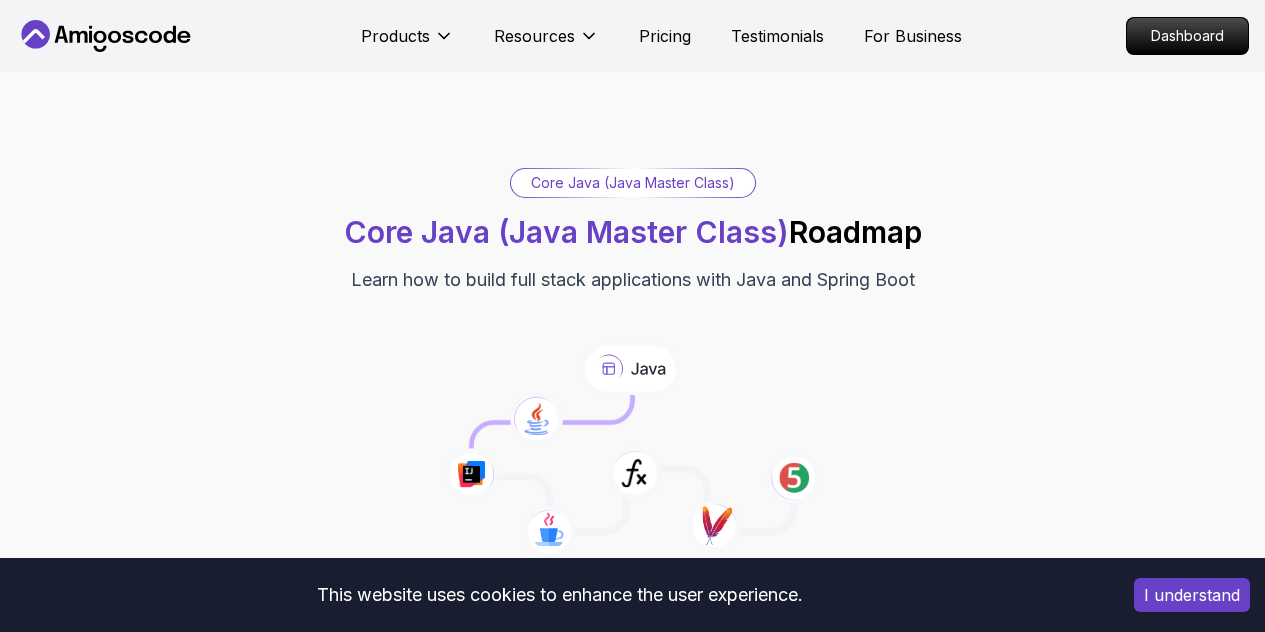 scroll, scrollTop: 875, scrollLeft: 0, axis: vertical 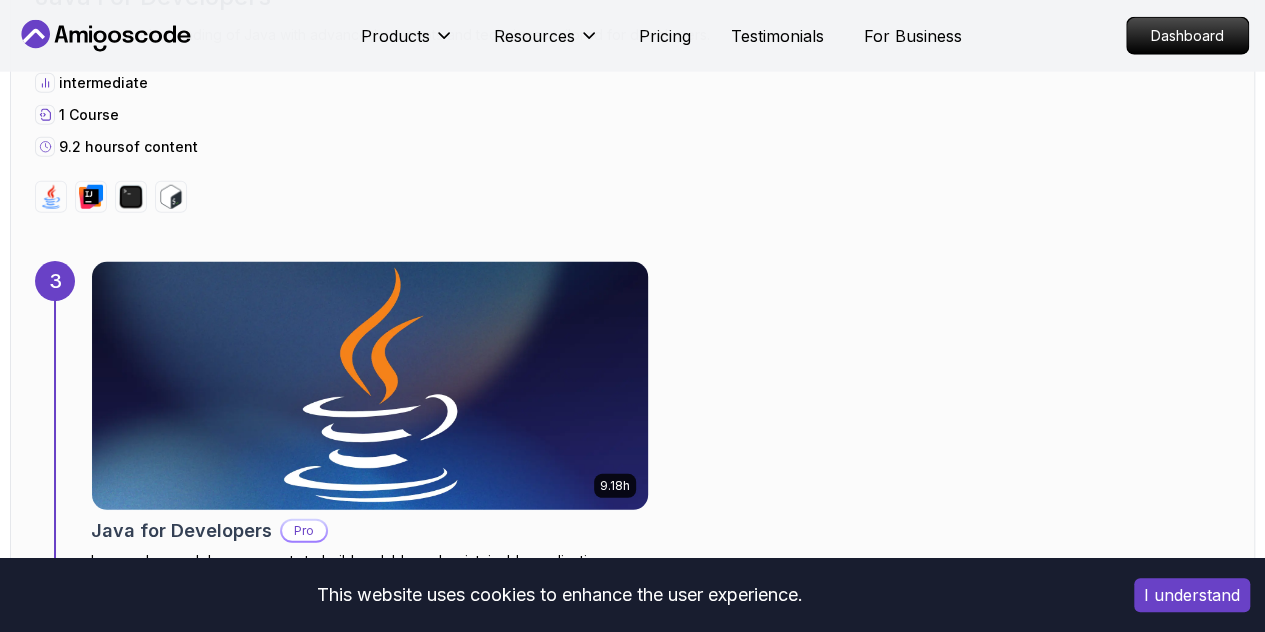 click at bounding box center [369, 386] 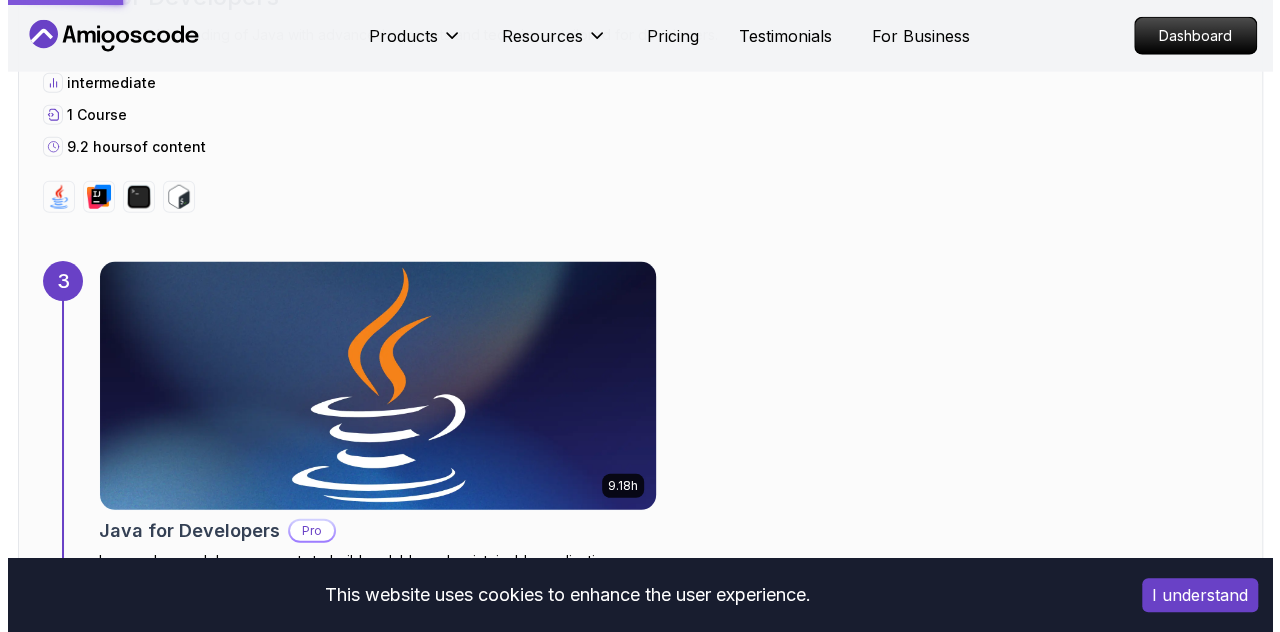 scroll, scrollTop: 0, scrollLeft: 0, axis: both 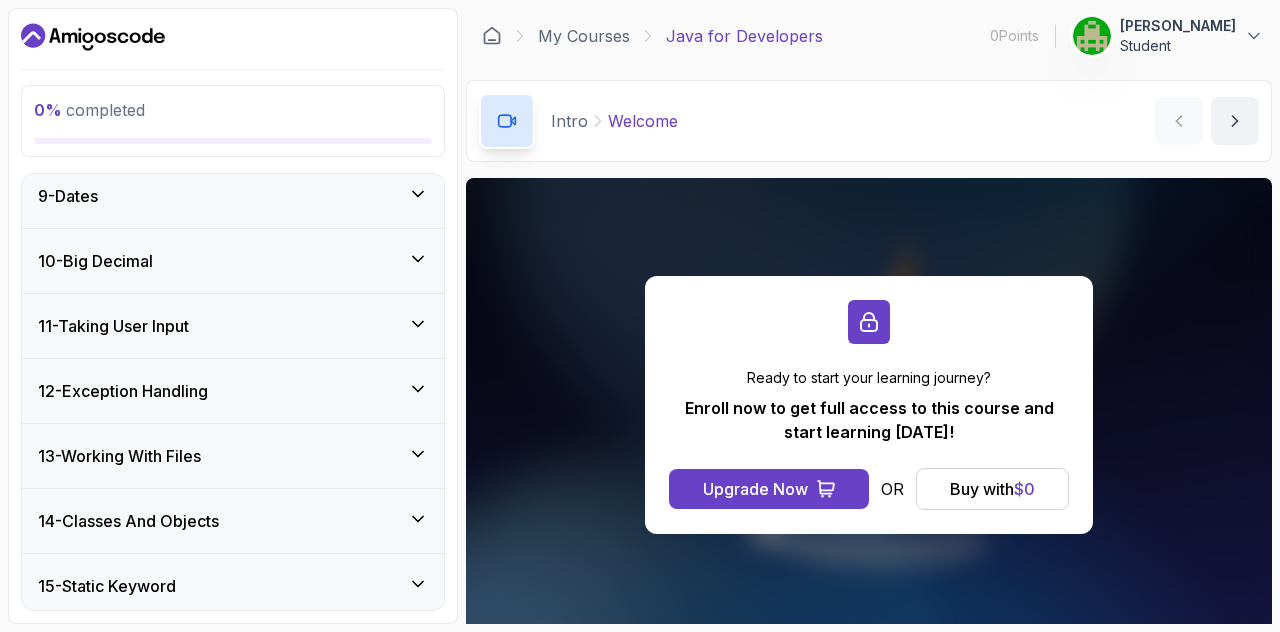 click on "11  -  Taking User Input" at bounding box center (233, 326) 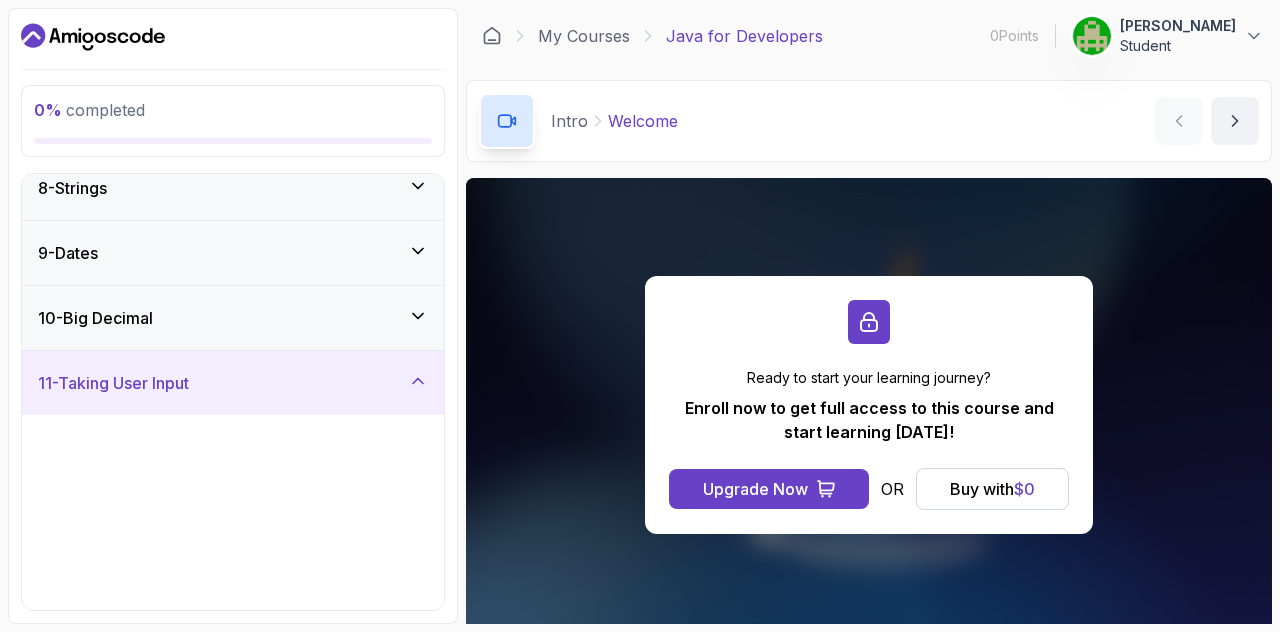 scroll, scrollTop: 530, scrollLeft: 0, axis: vertical 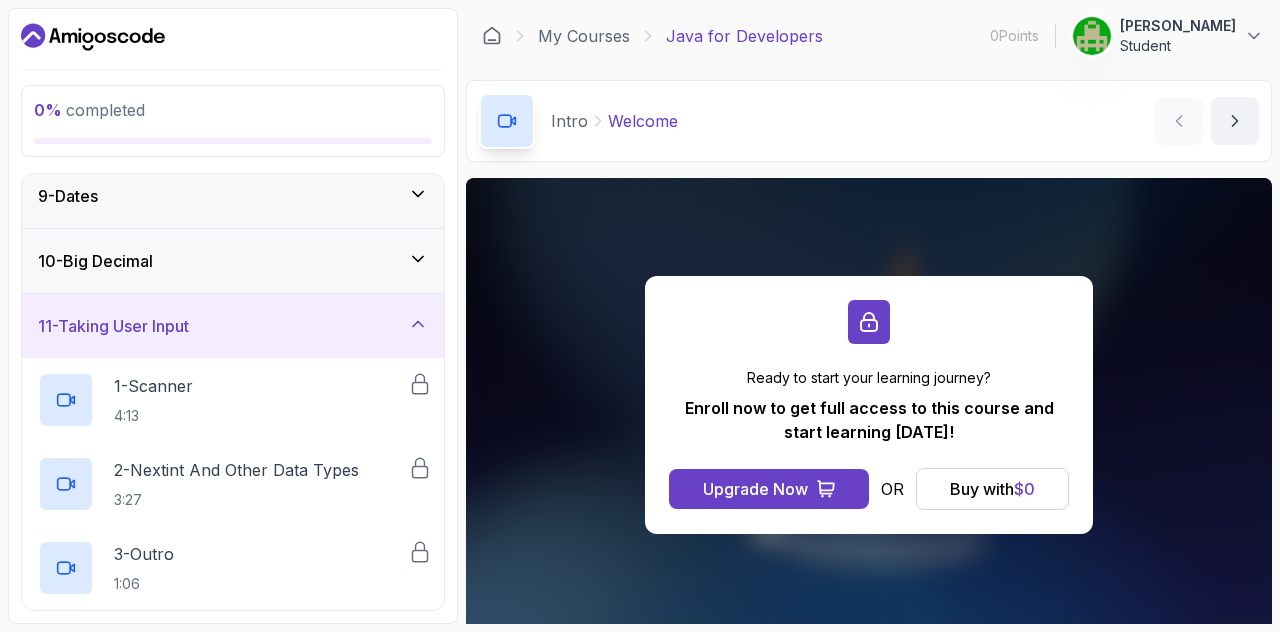 click on "11  -  Taking User Input" at bounding box center [233, 326] 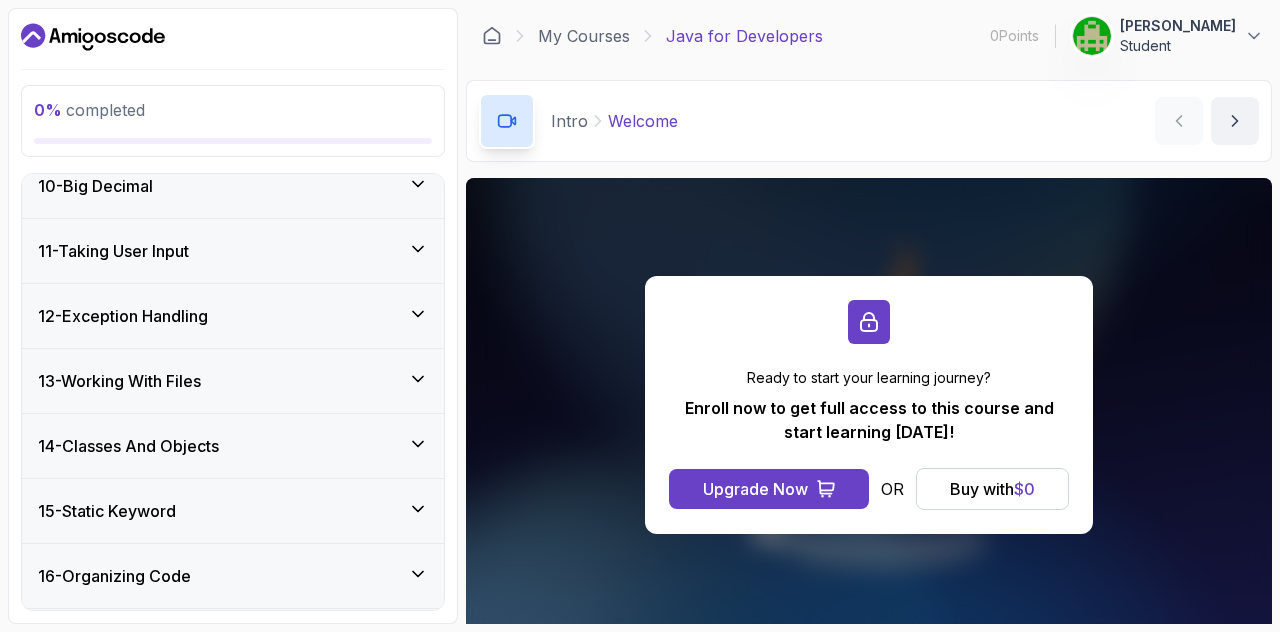 scroll, scrollTop: 790, scrollLeft: 0, axis: vertical 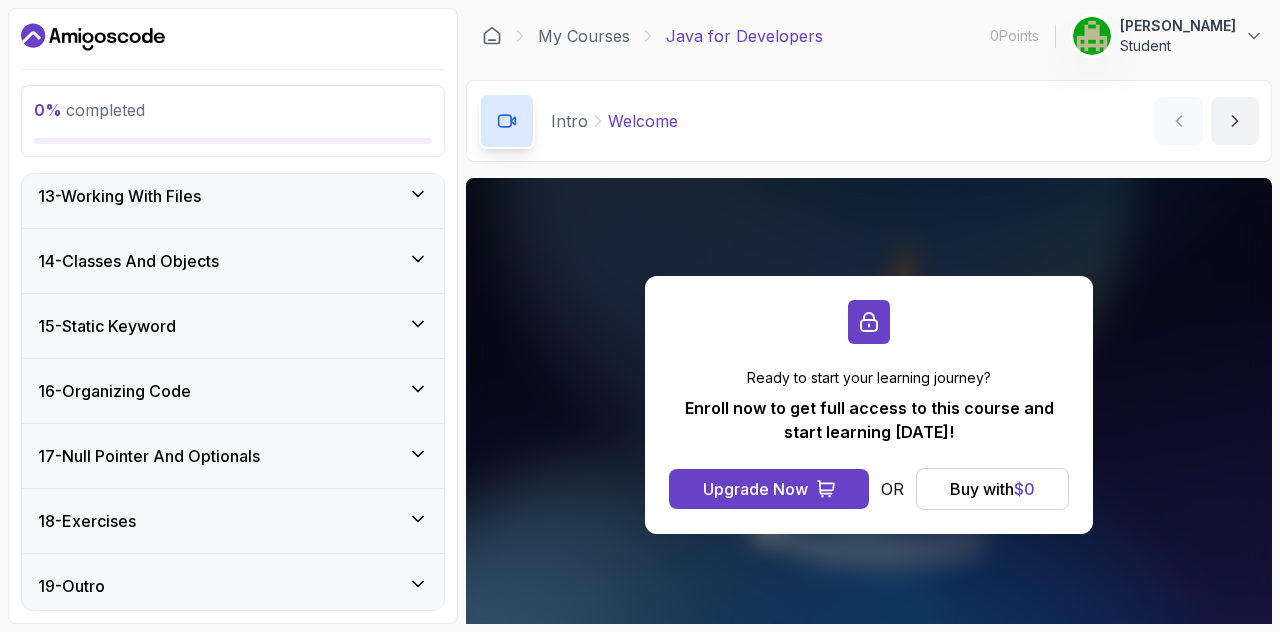 click on "18  -  Exercises" at bounding box center [233, 521] 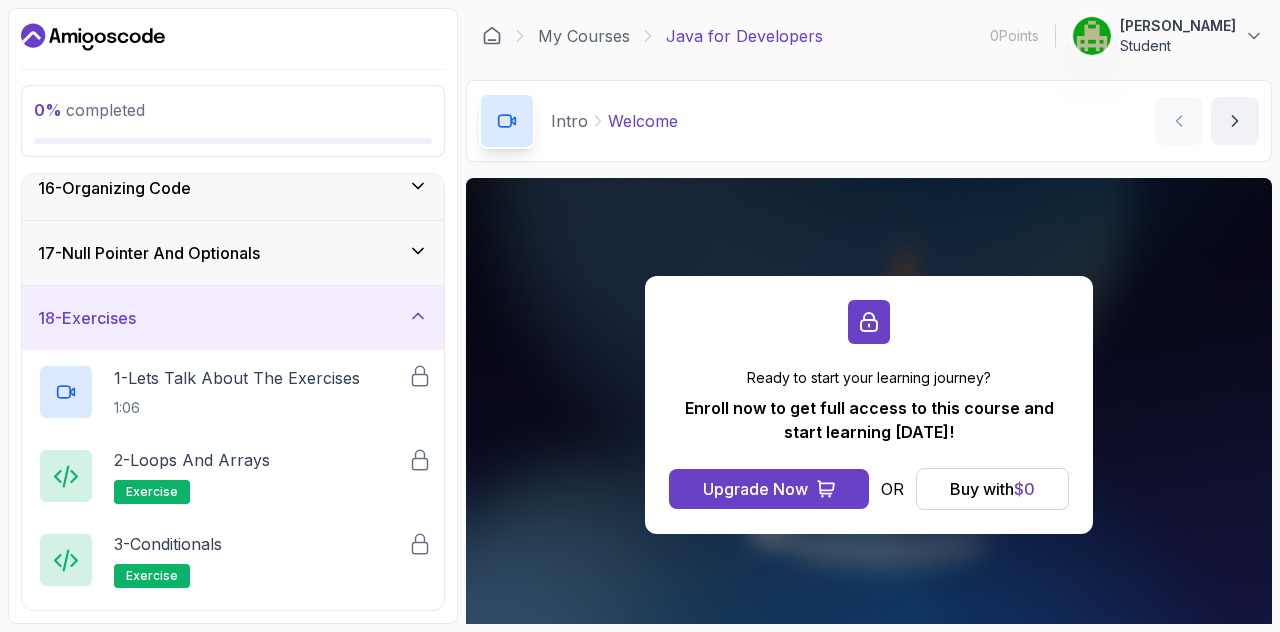 scroll, scrollTop: 1012, scrollLeft: 0, axis: vertical 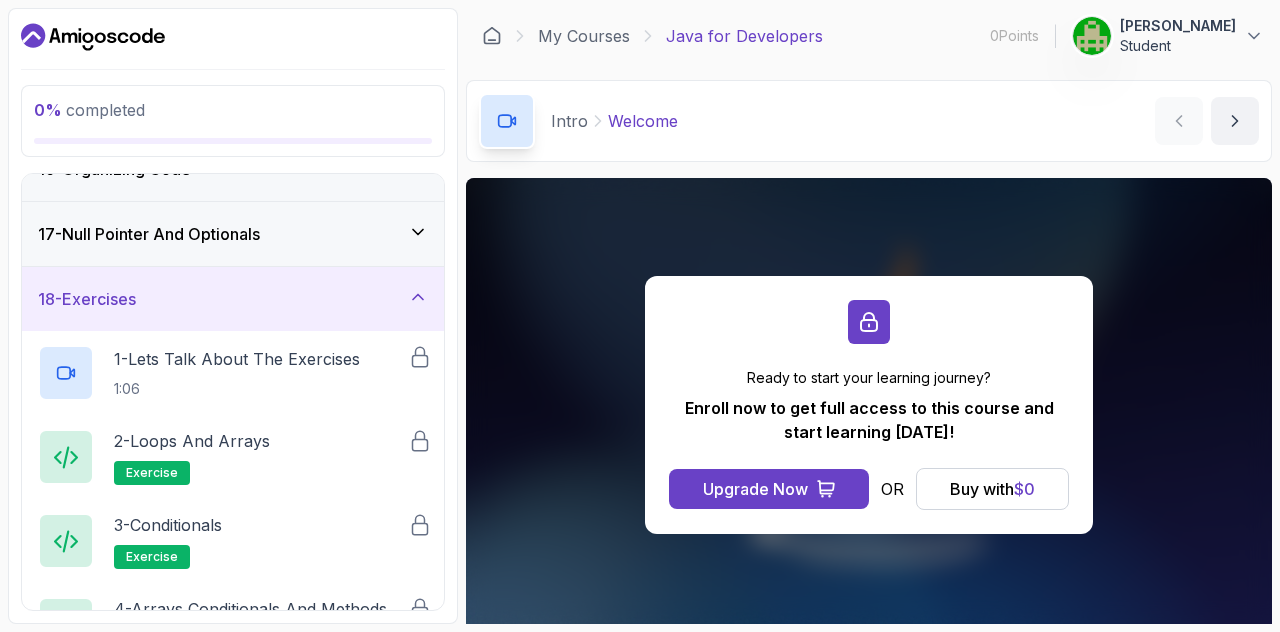 click on "18  -  Exercises" at bounding box center (233, 299) 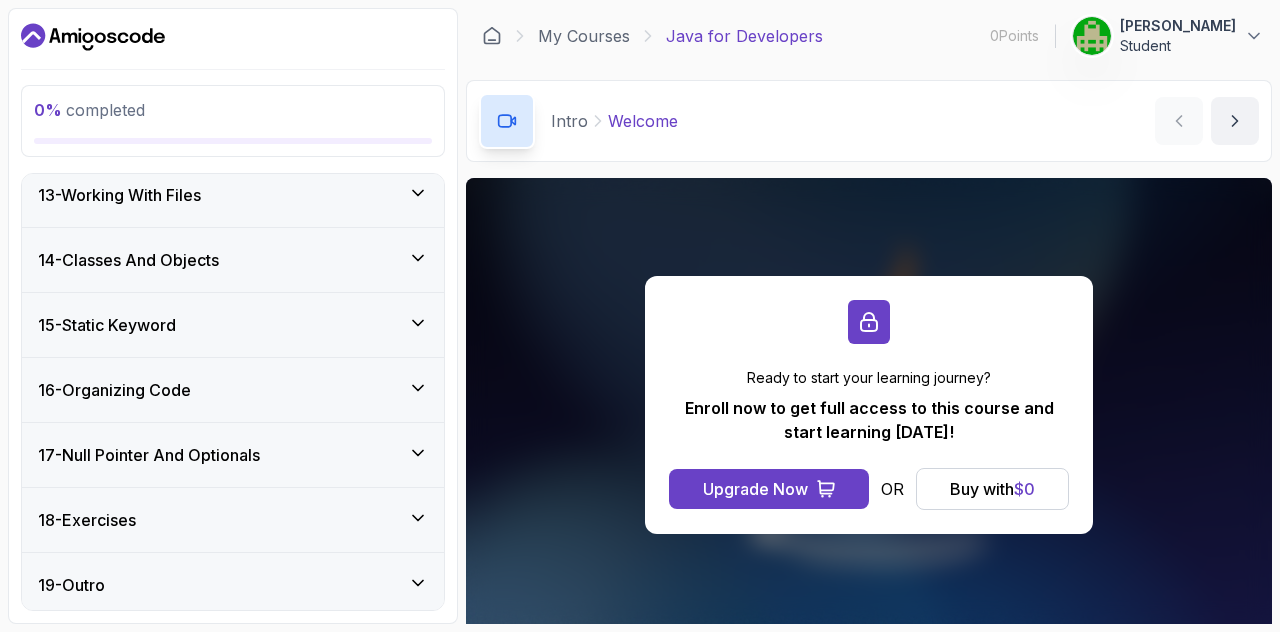 scroll, scrollTop: 790, scrollLeft: 0, axis: vertical 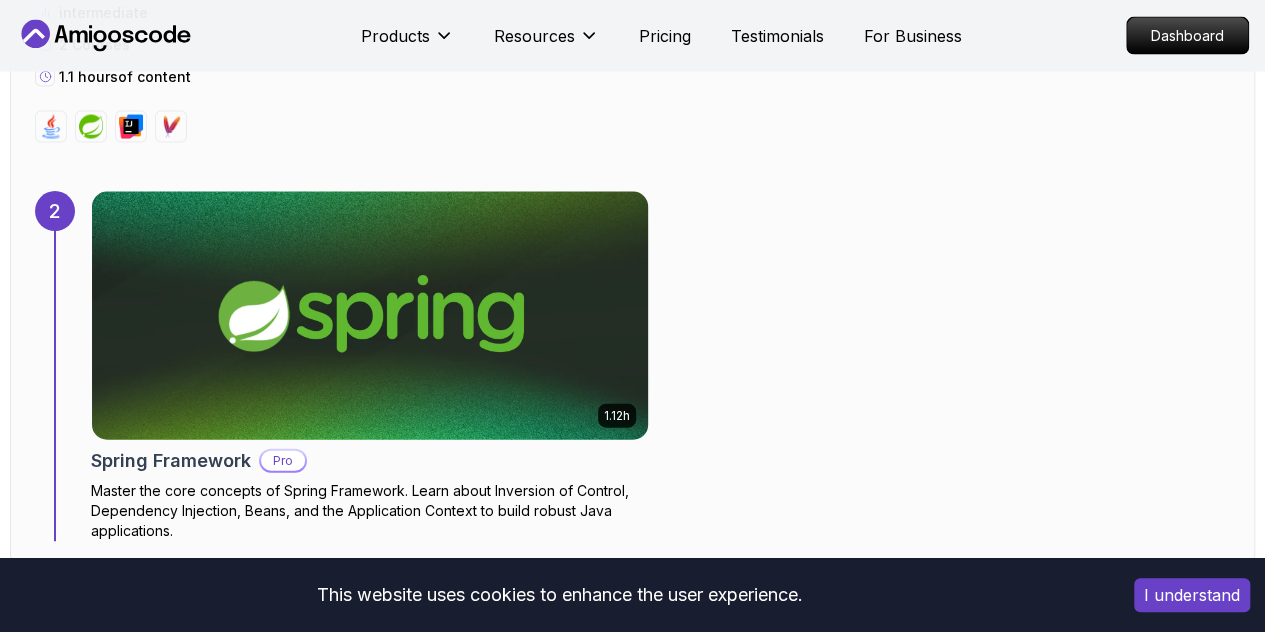 click at bounding box center [369, 316] 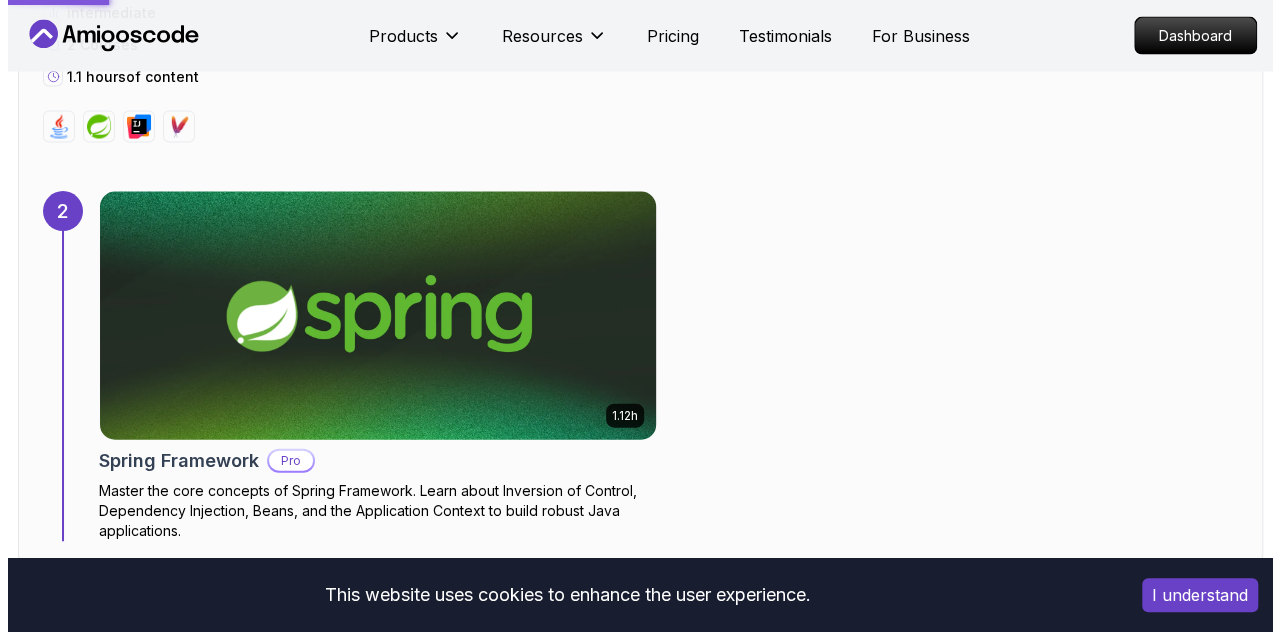 scroll, scrollTop: 0, scrollLeft: 0, axis: both 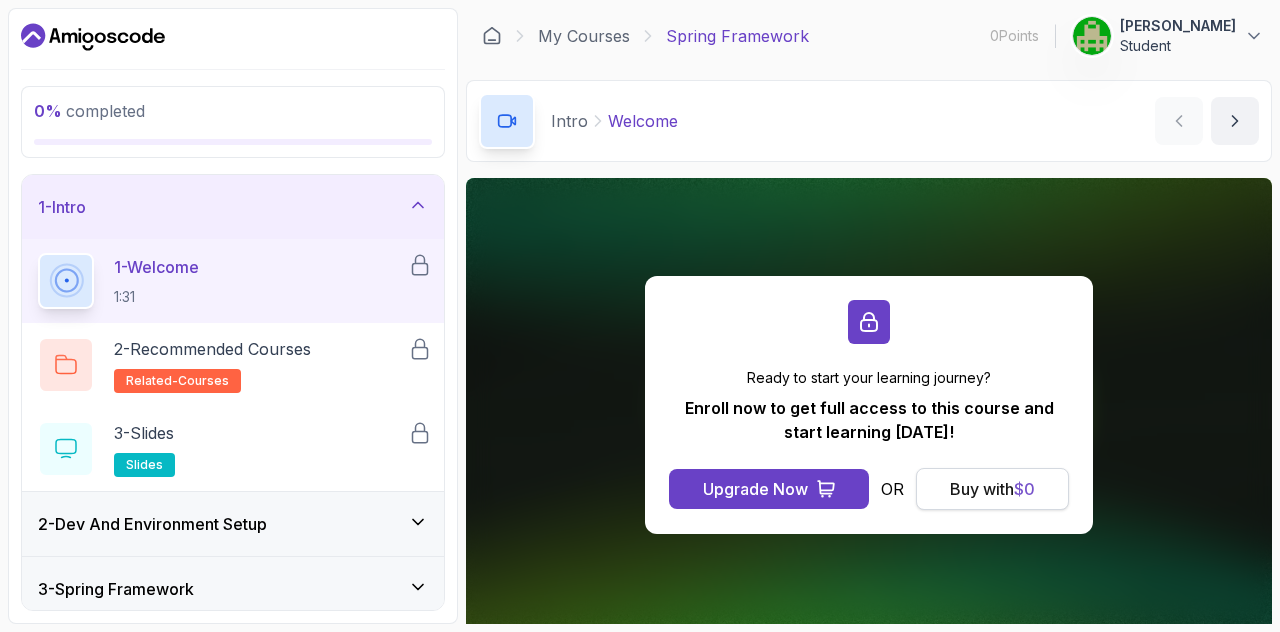 click on "Buy with  $ 0" at bounding box center (992, 489) 